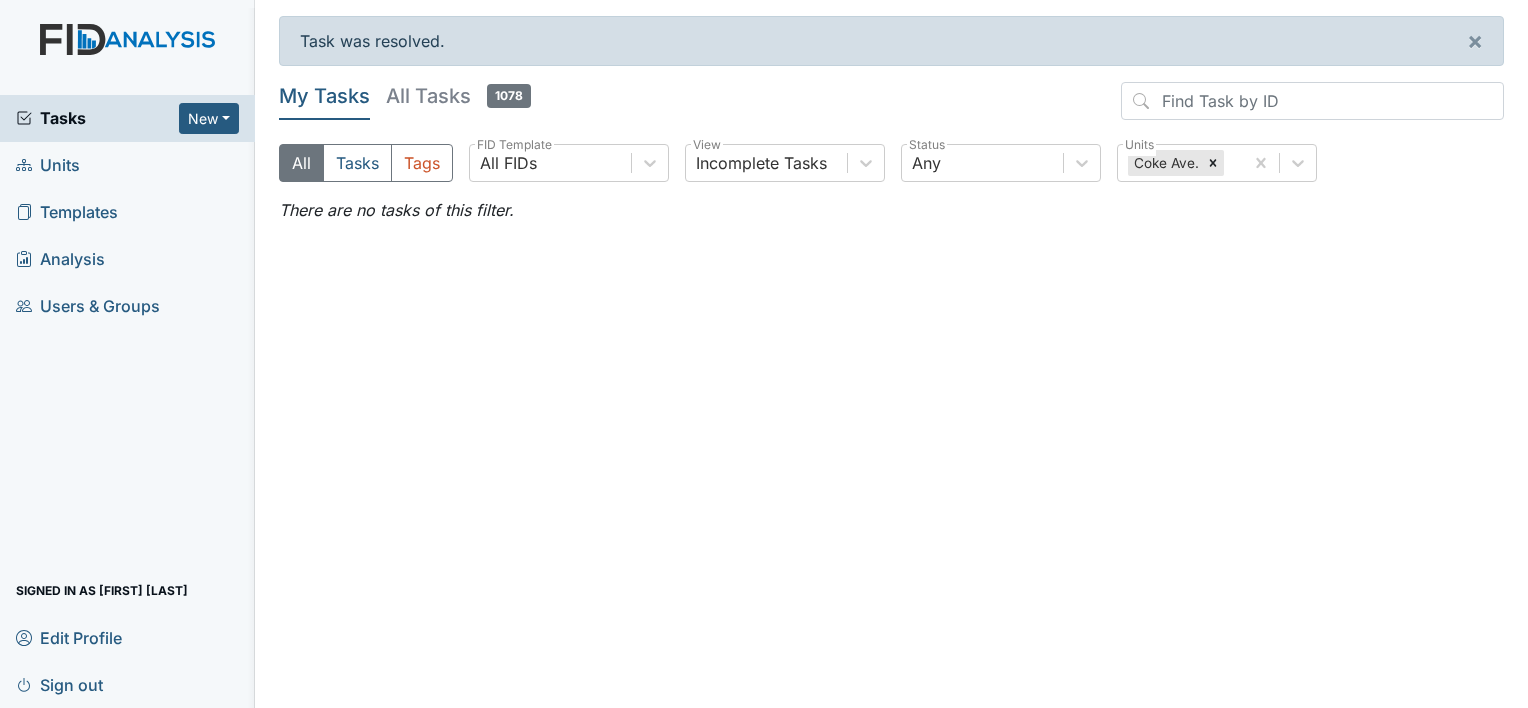 scroll, scrollTop: 0, scrollLeft: 0, axis: both 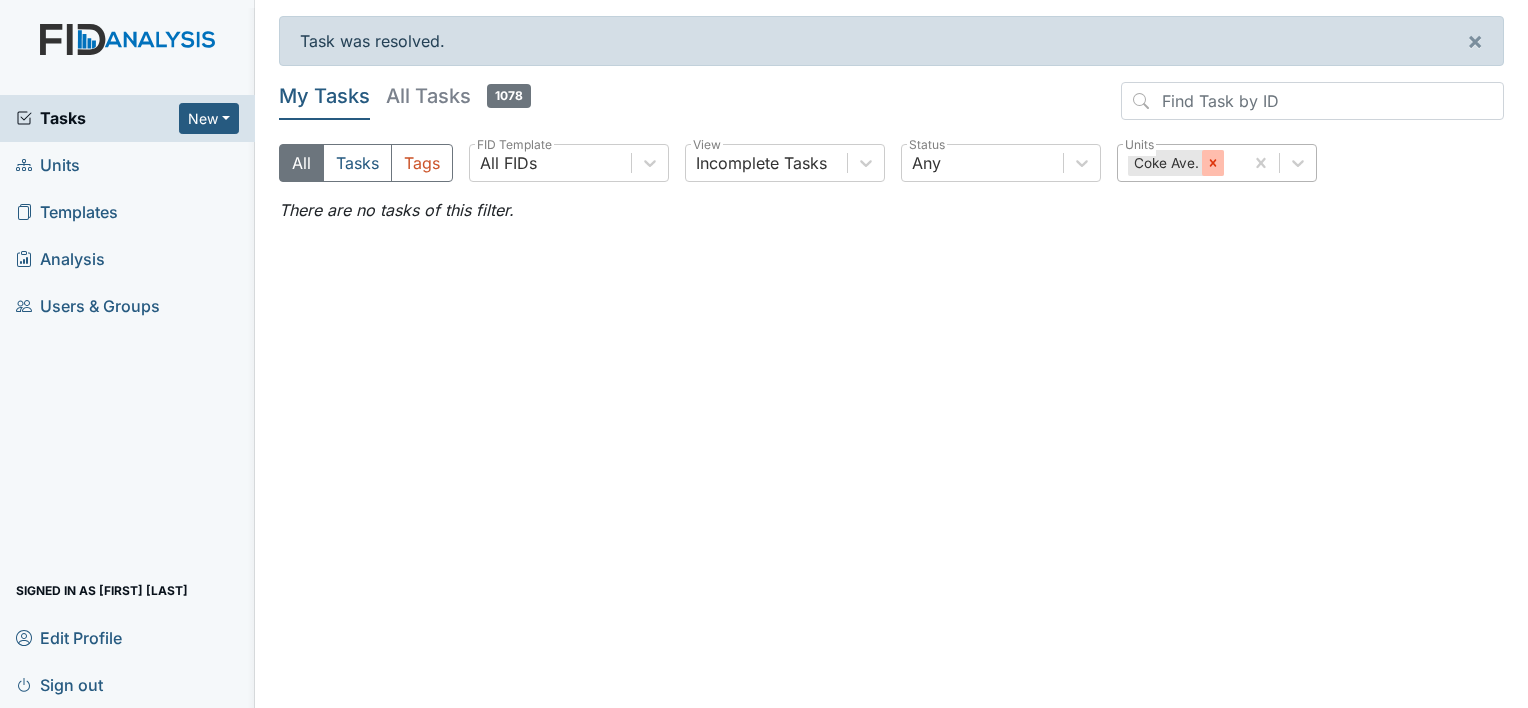 click 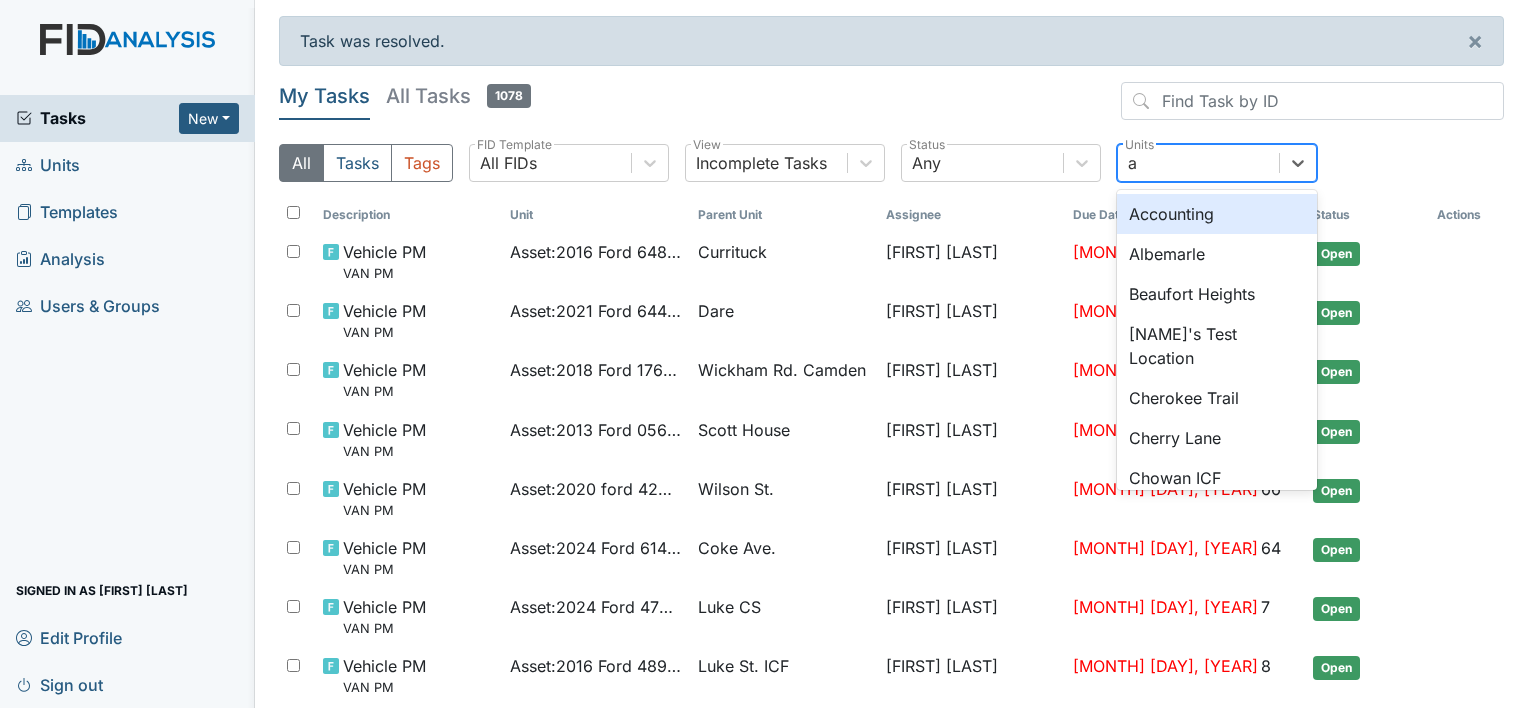 type on "al" 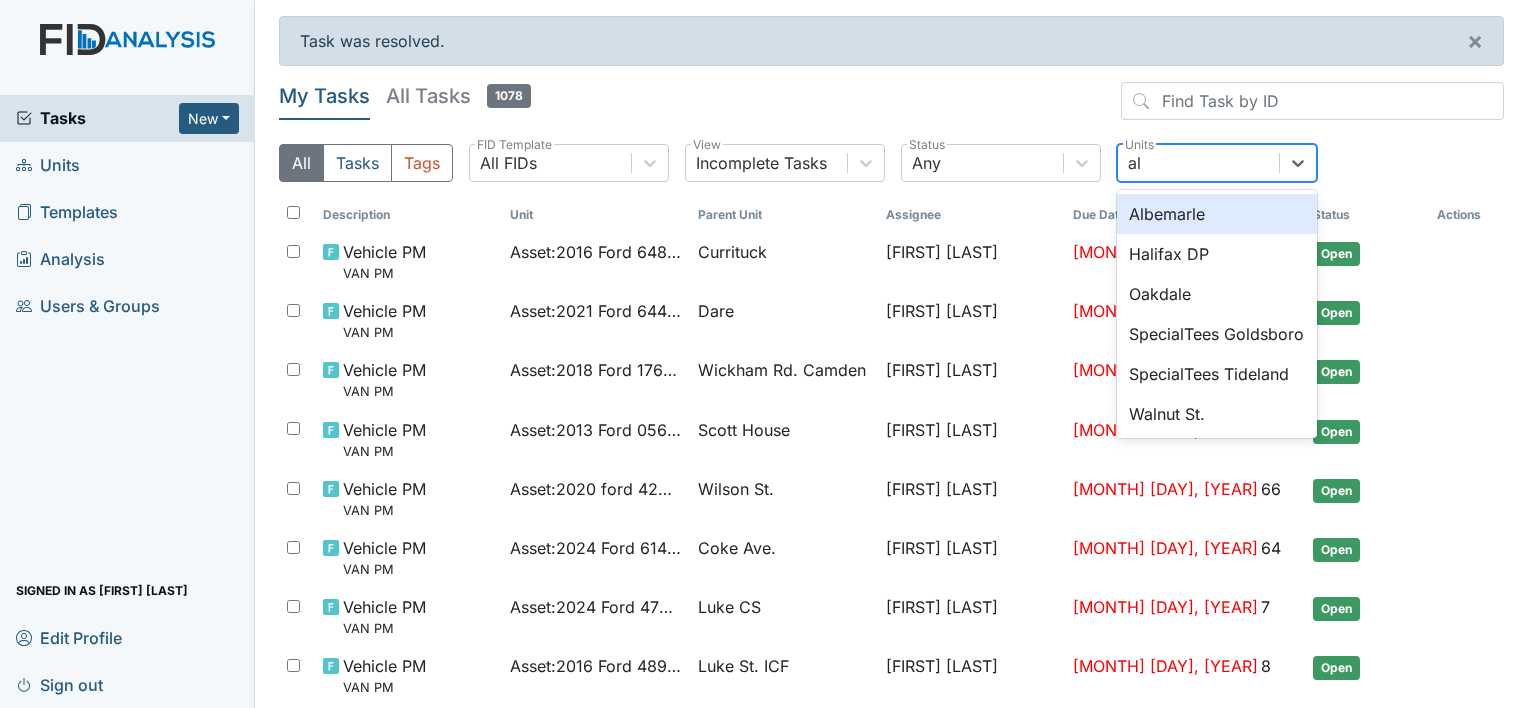 click on "Albemarle" at bounding box center (1217, 214) 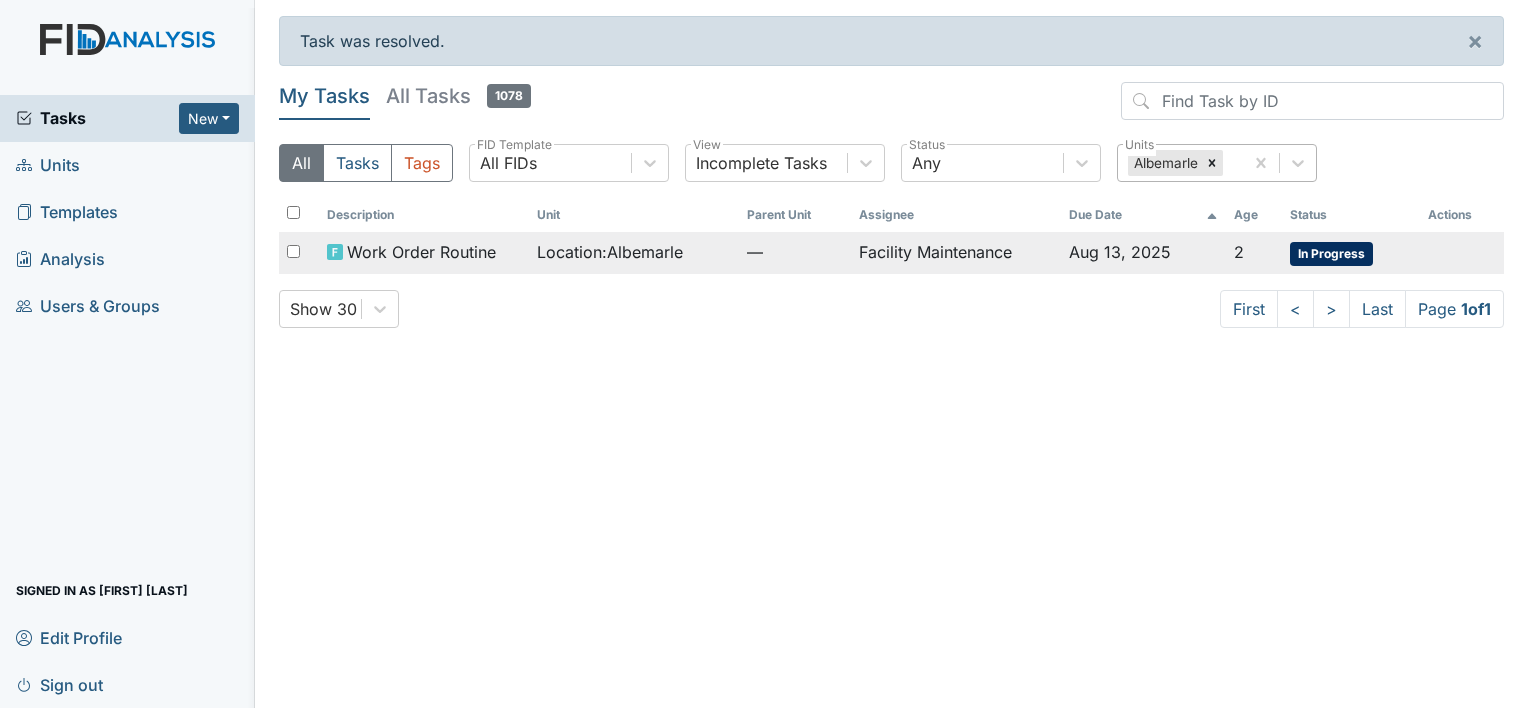 click on "Location :  Albemarle" at bounding box center [610, 252] 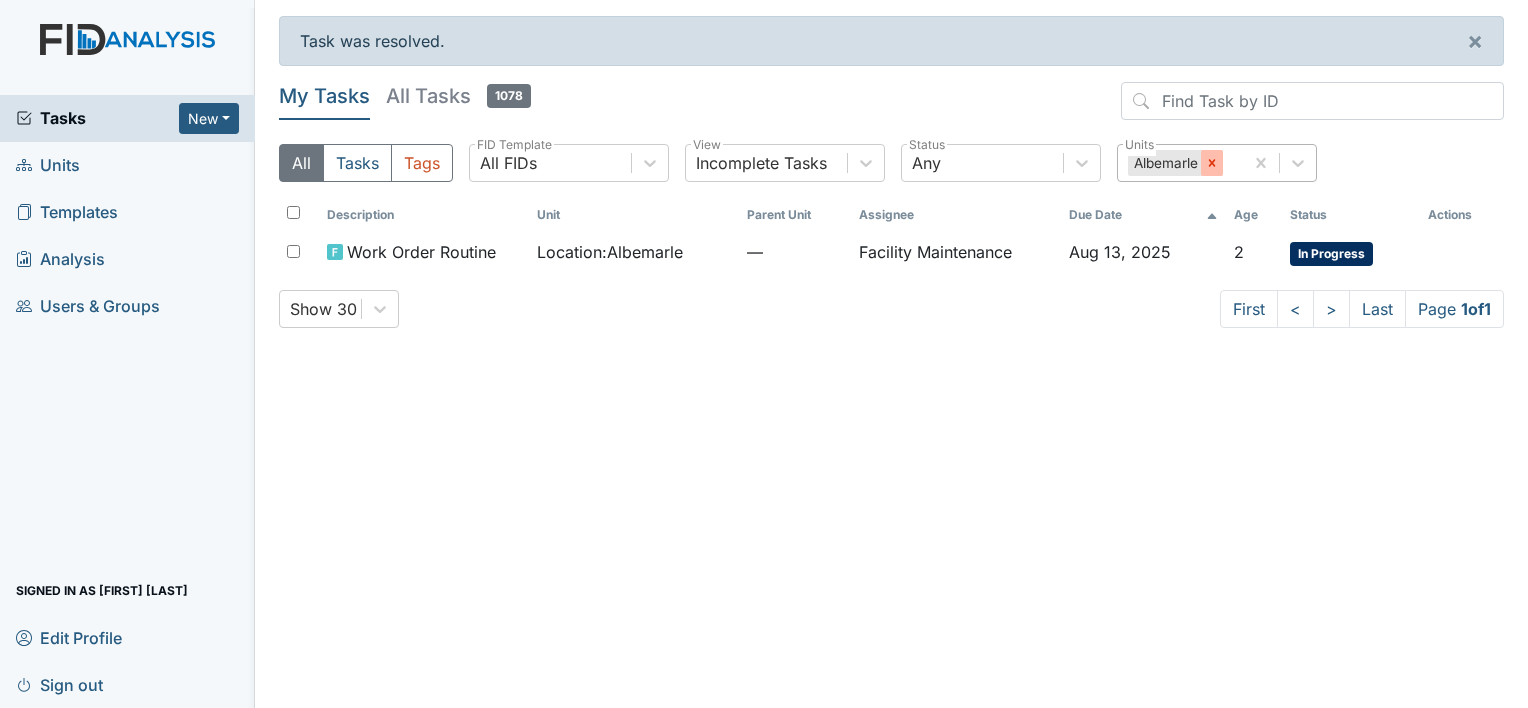 click at bounding box center [1212, 163] 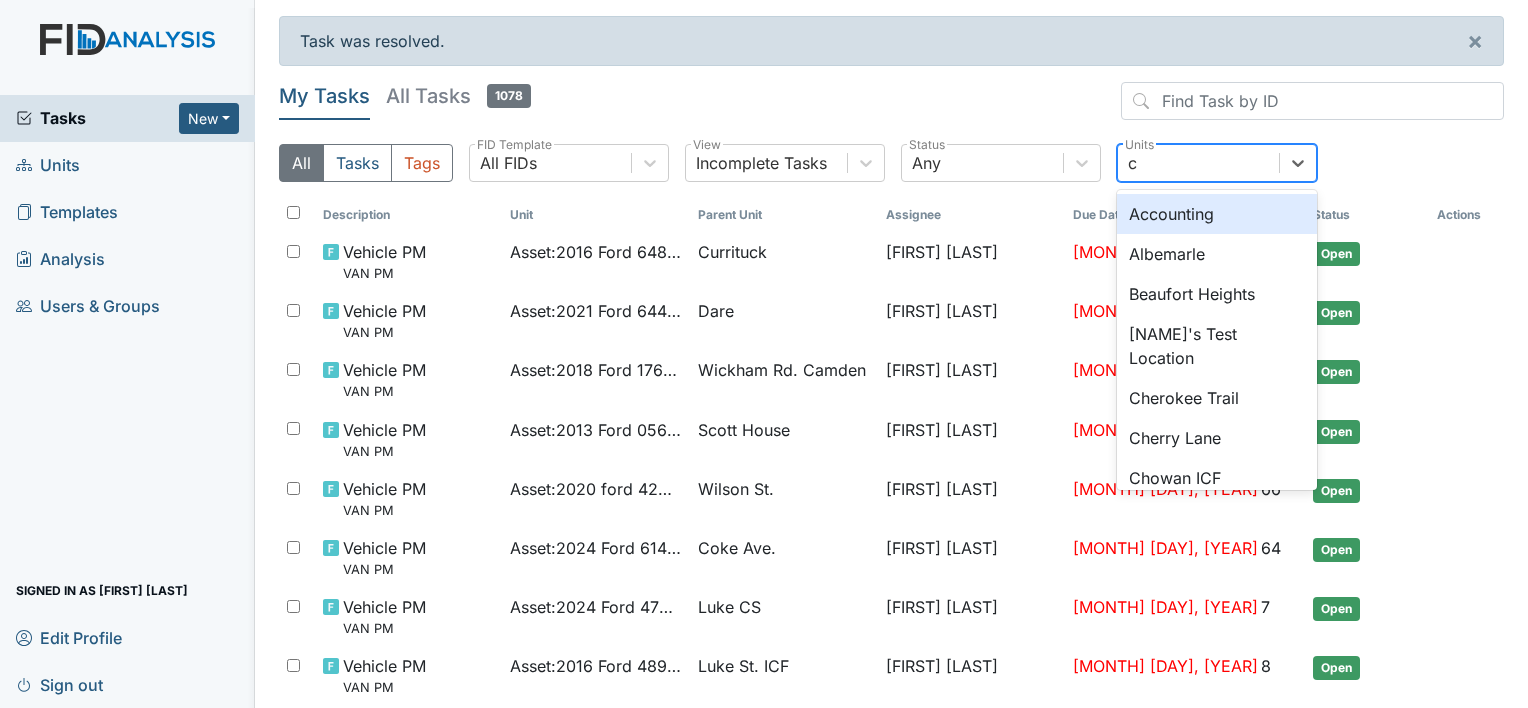 type on "ch" 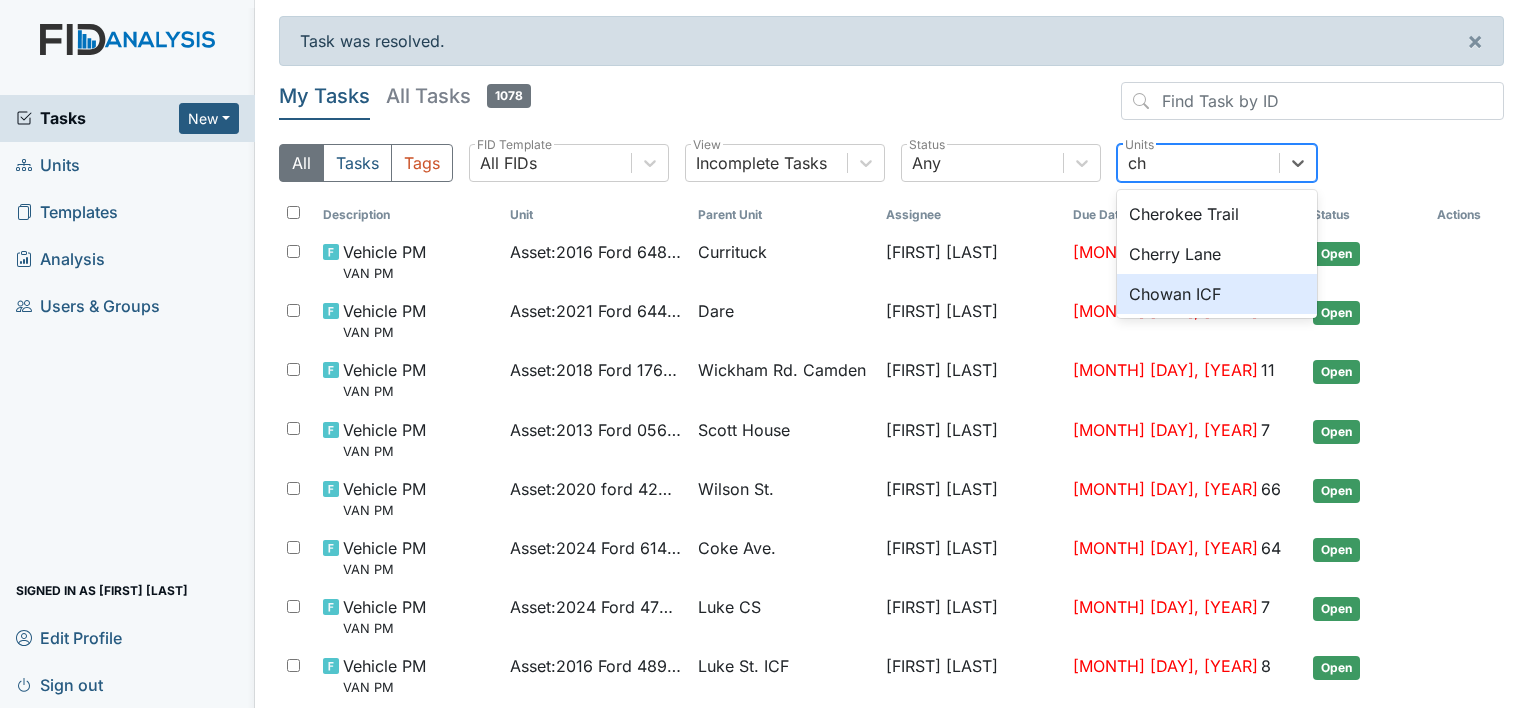 click on "Chowan ICF" at bounding box center (1217, 294) 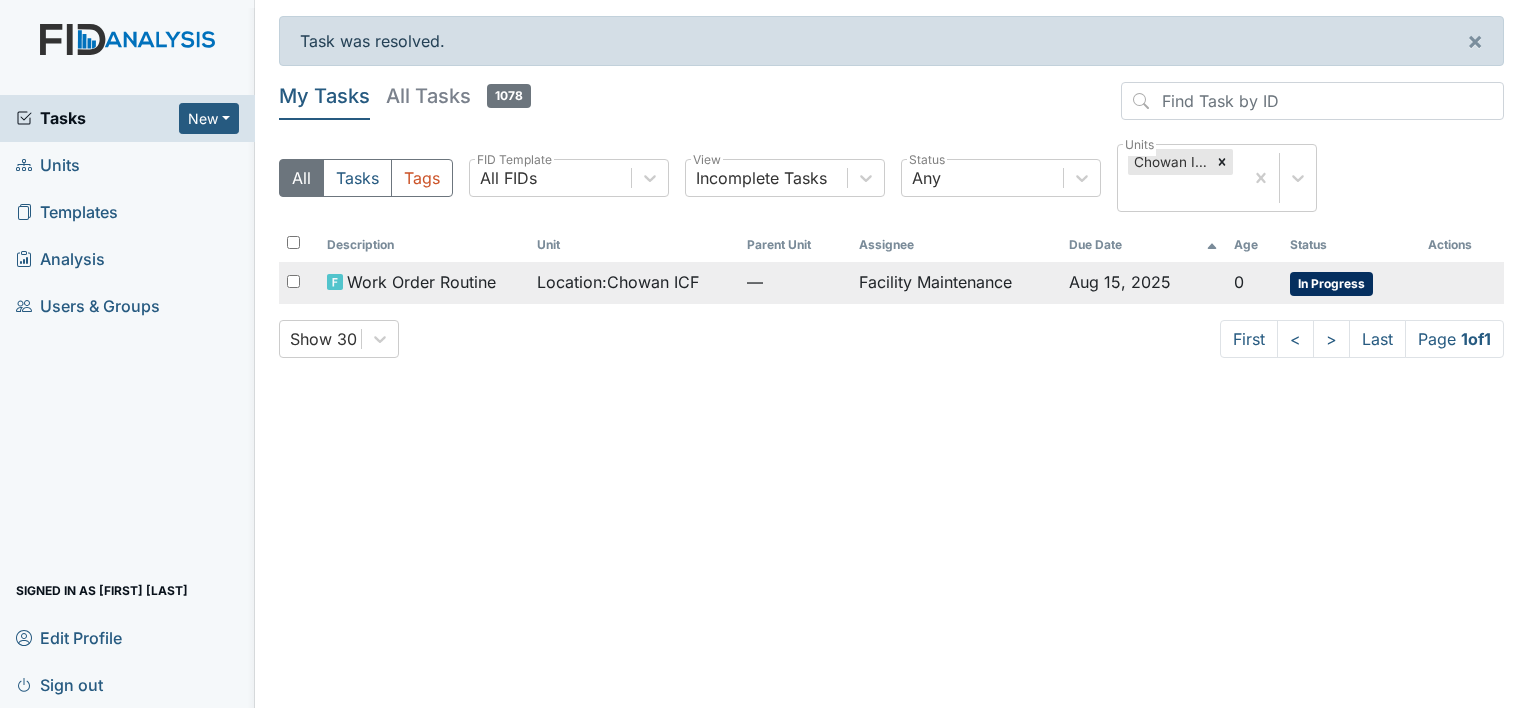 click on "Location :  Chowan ICF" at bounding box center (618, 282) 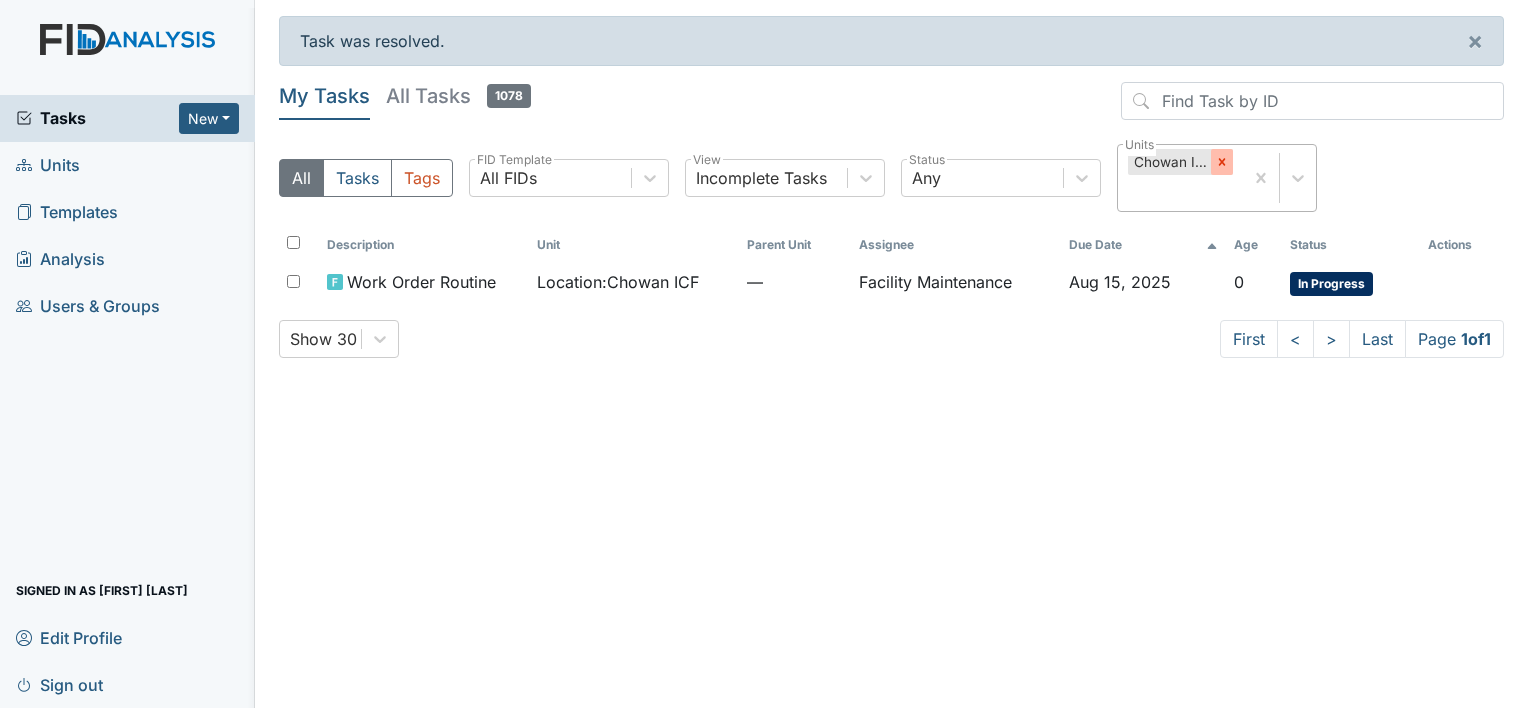 click 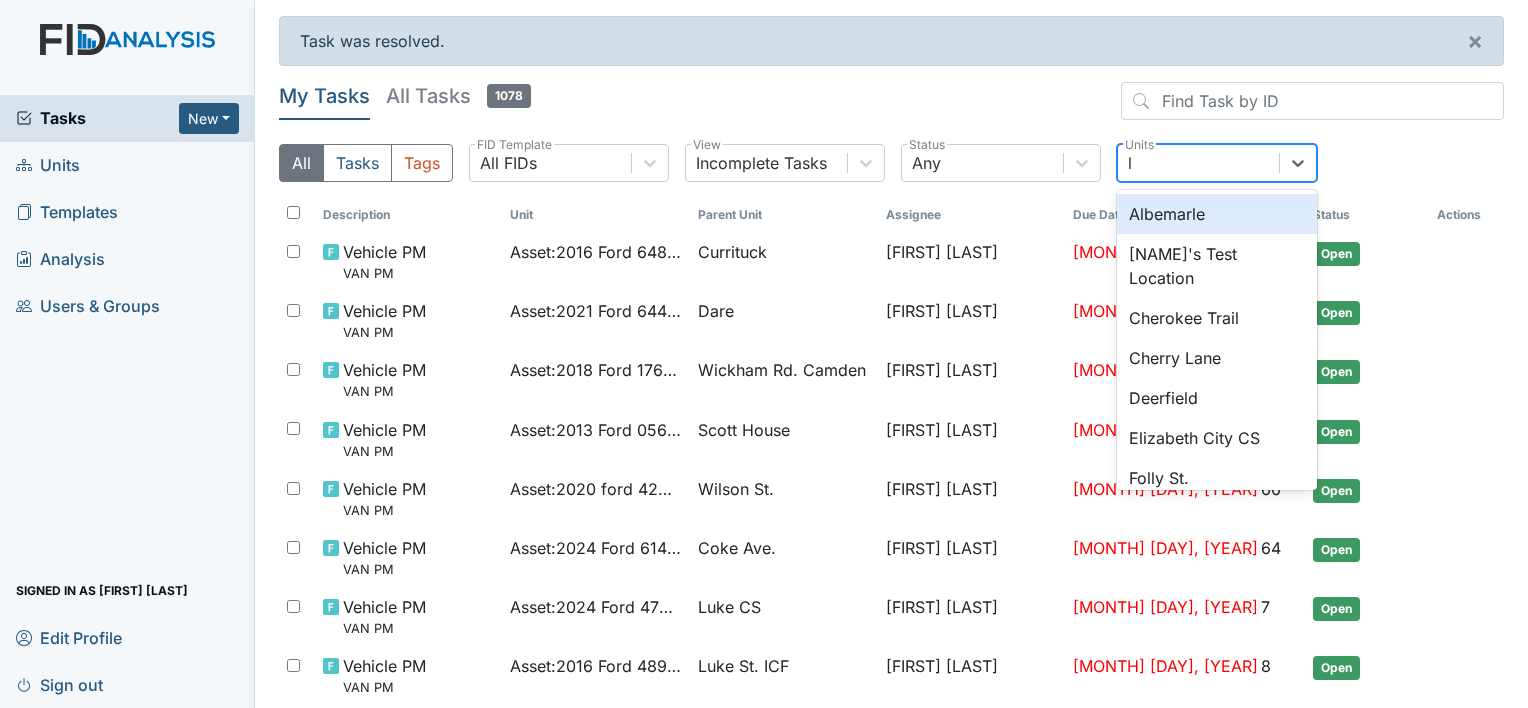 type on "lu" 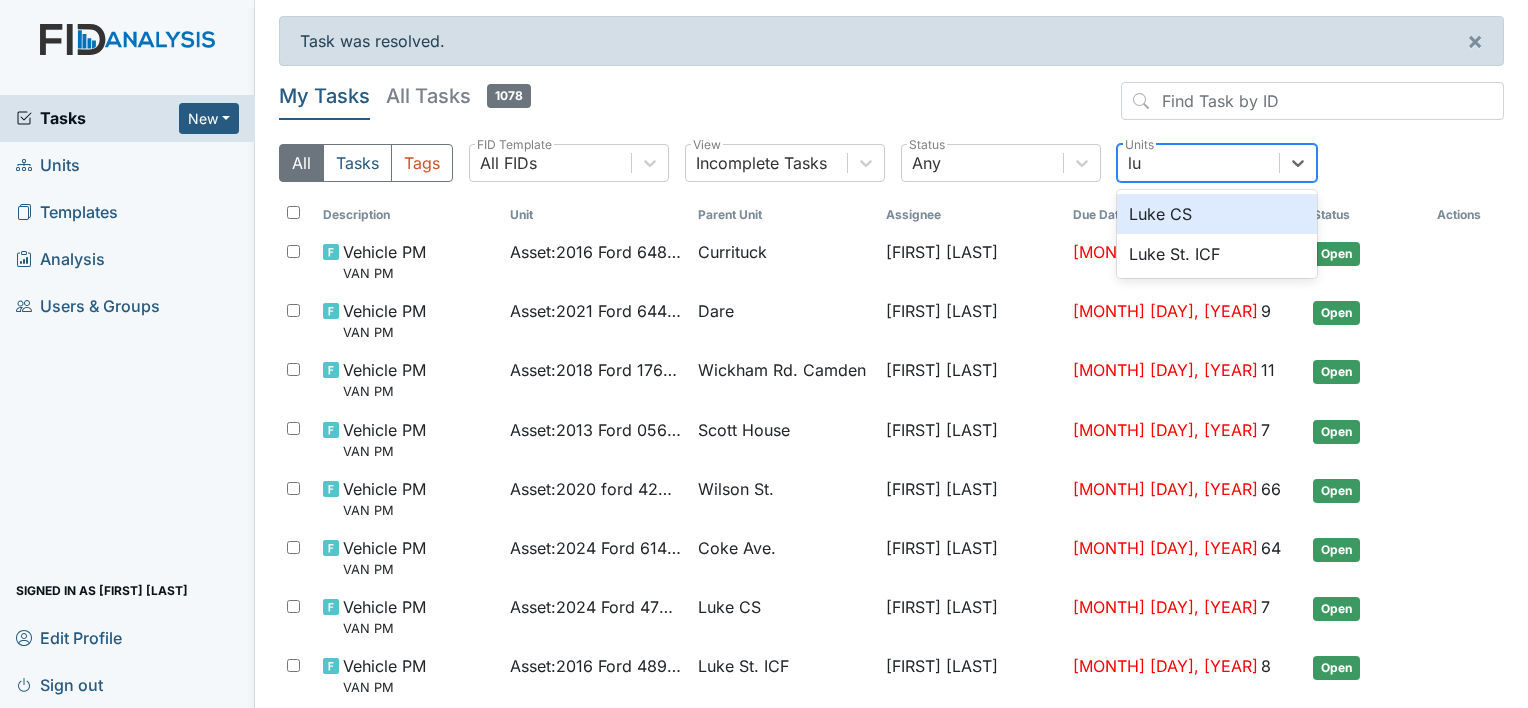 click on "Luke CS" at bounding box center (1217, 214) 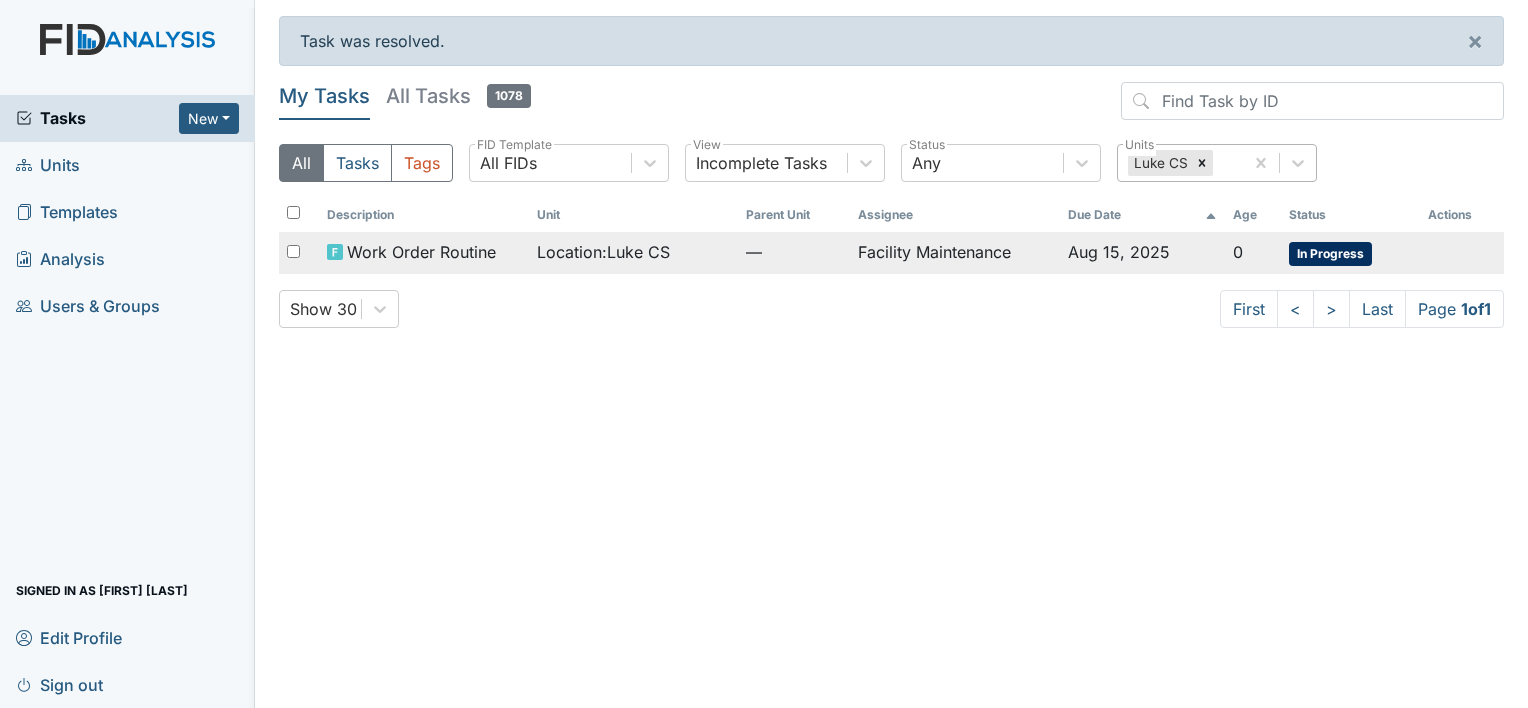 click on "Facility Maintenance" at bounding box center (955, 253) 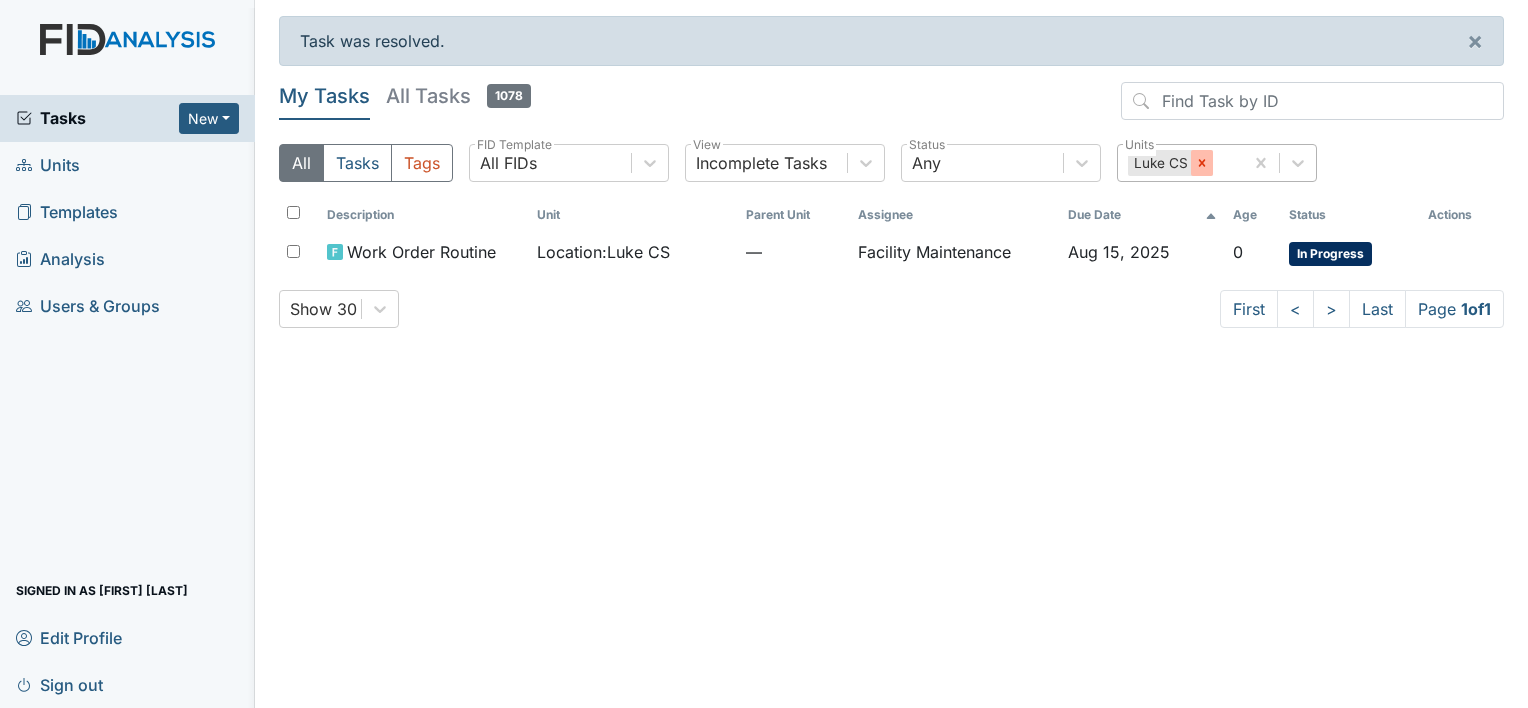 click 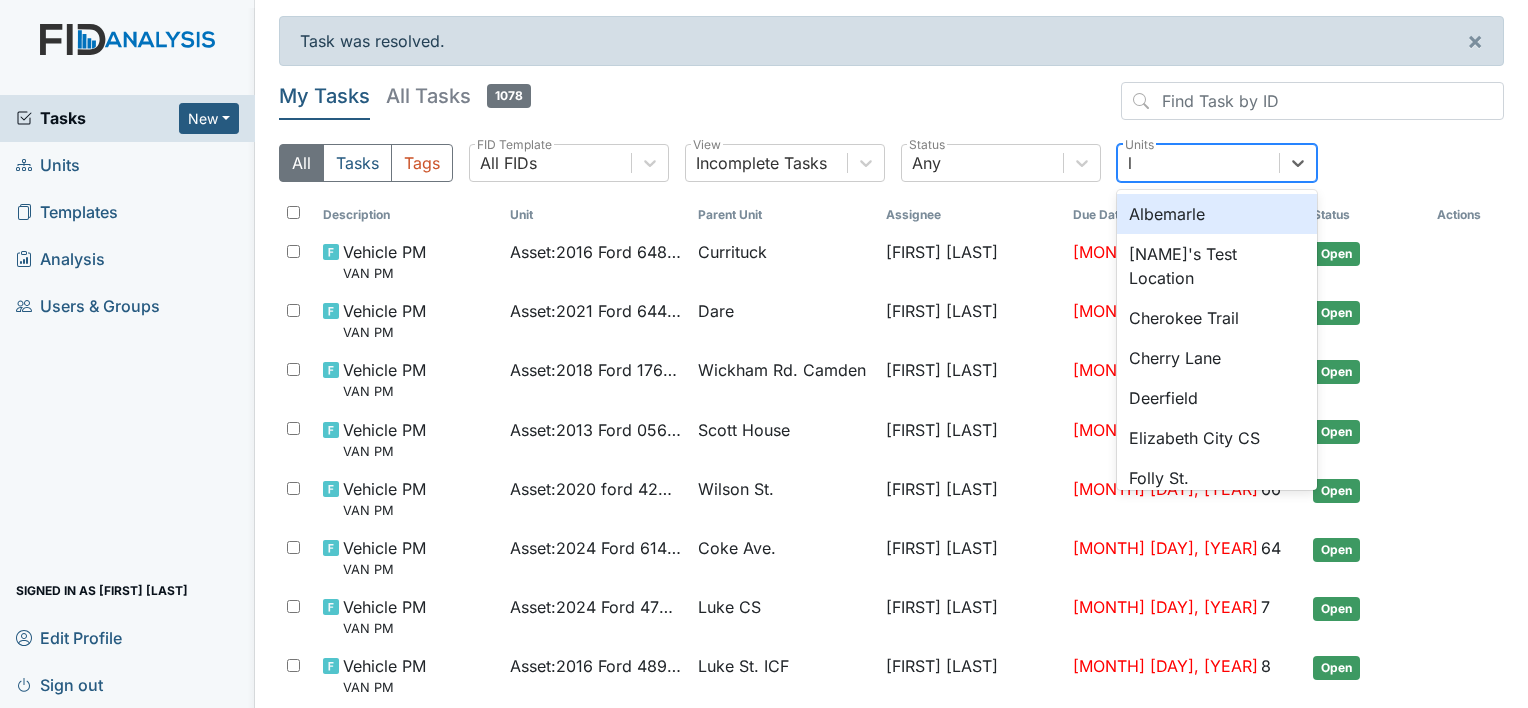 type on "lu" 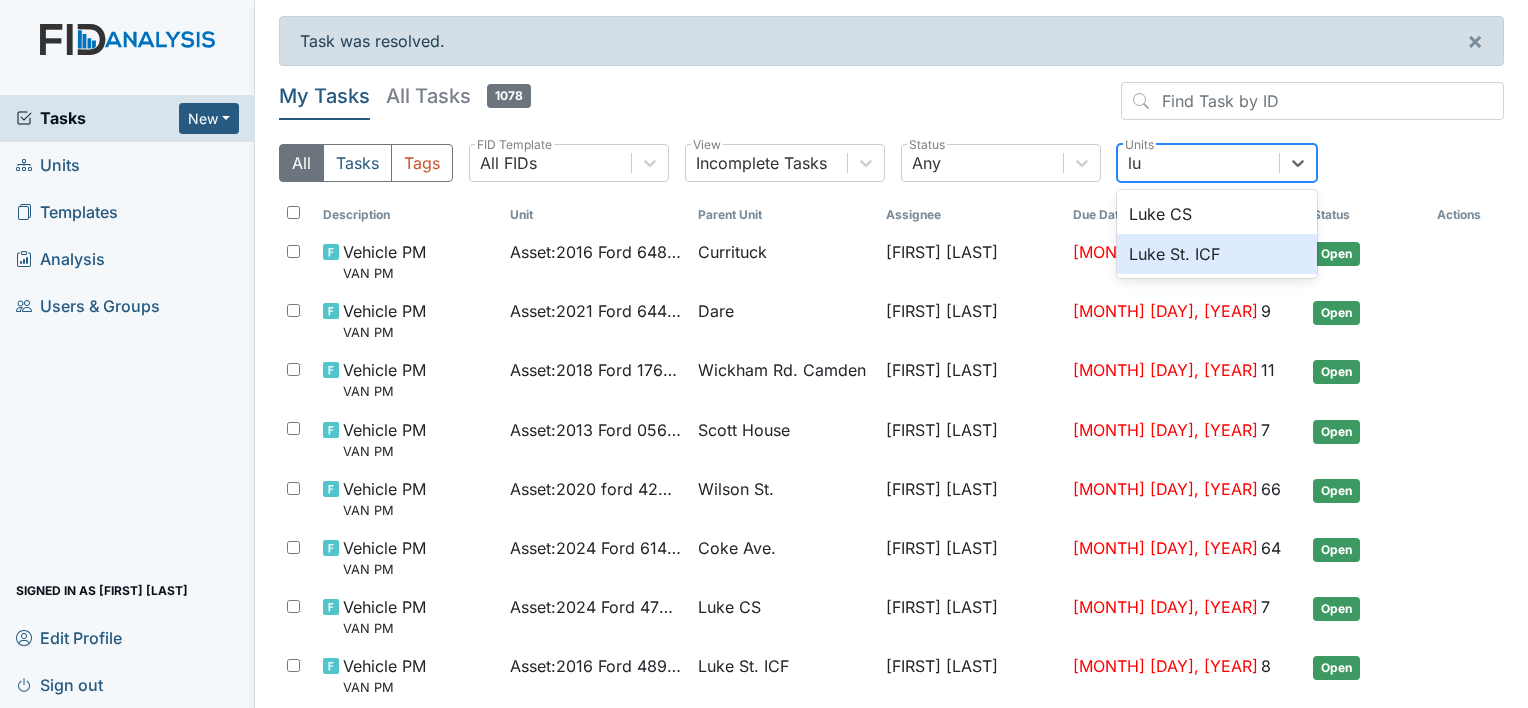 click on "Luke St. ICF" at bounding box center (1217, 254) 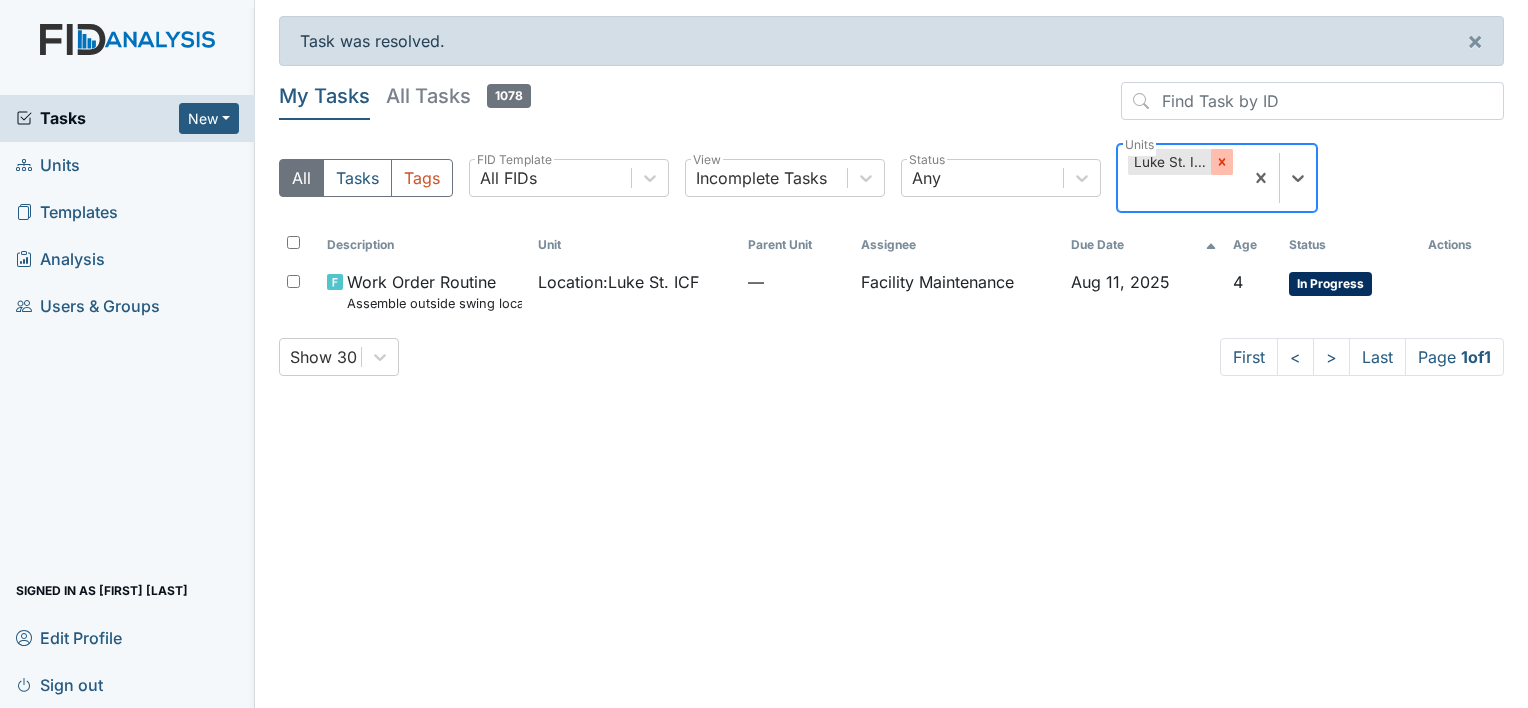 click 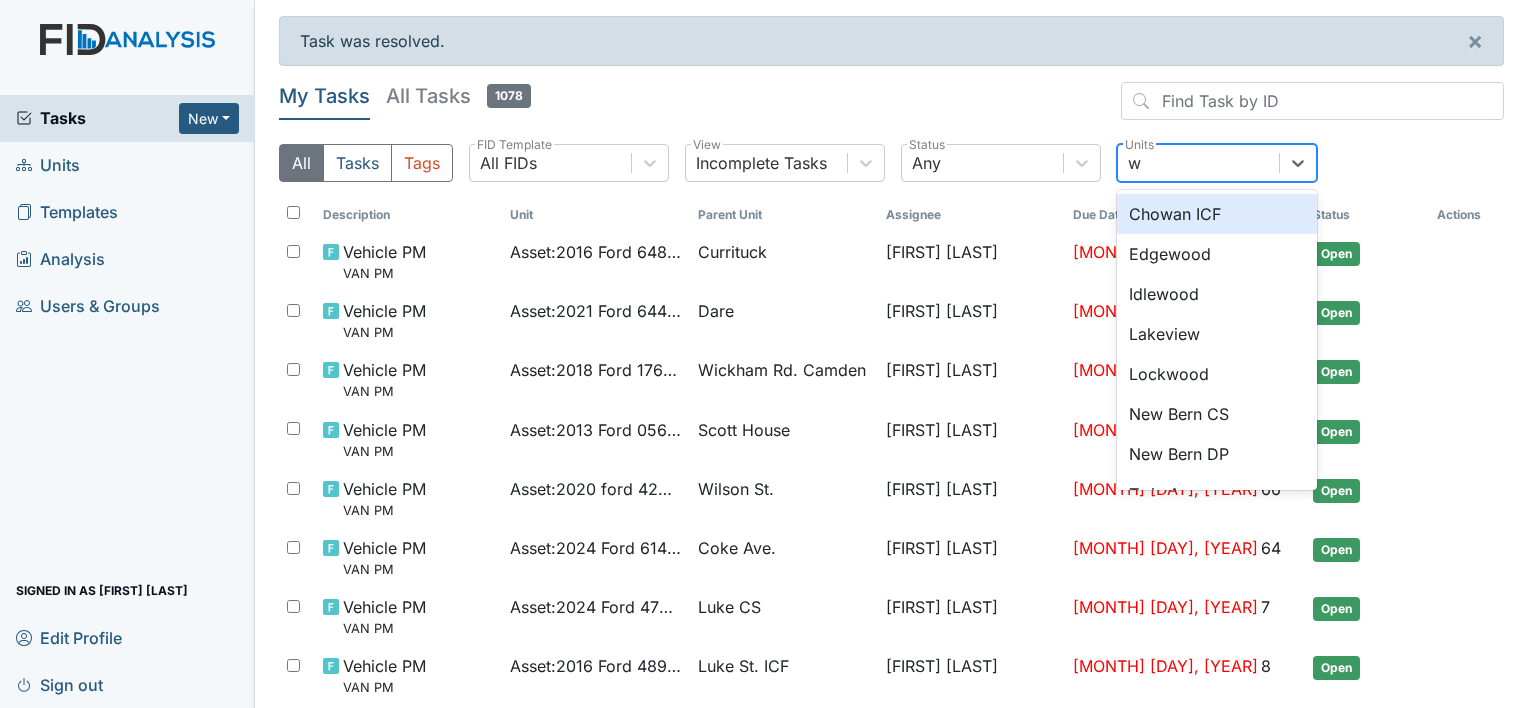 type on "wi" 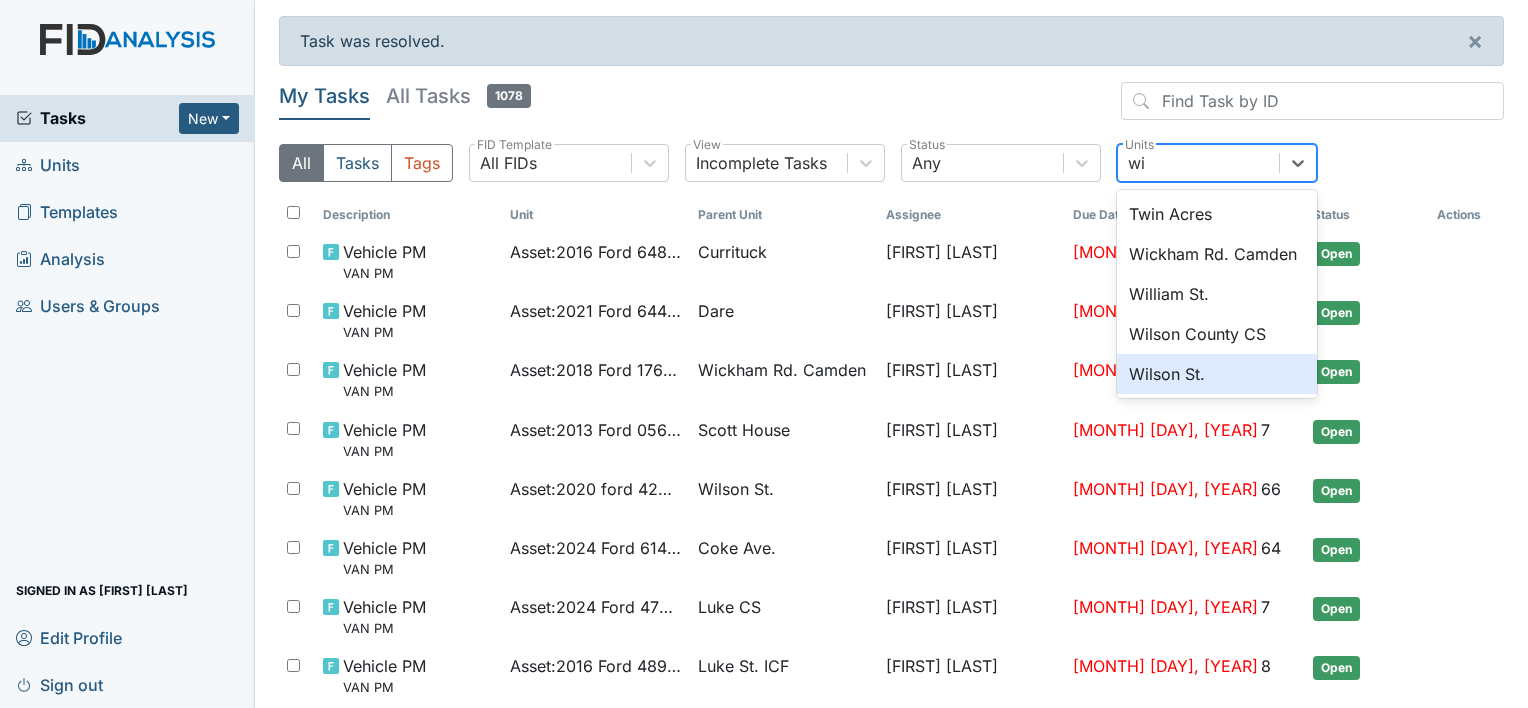 click on "Wilson St." at bounding box center (1217, 374) 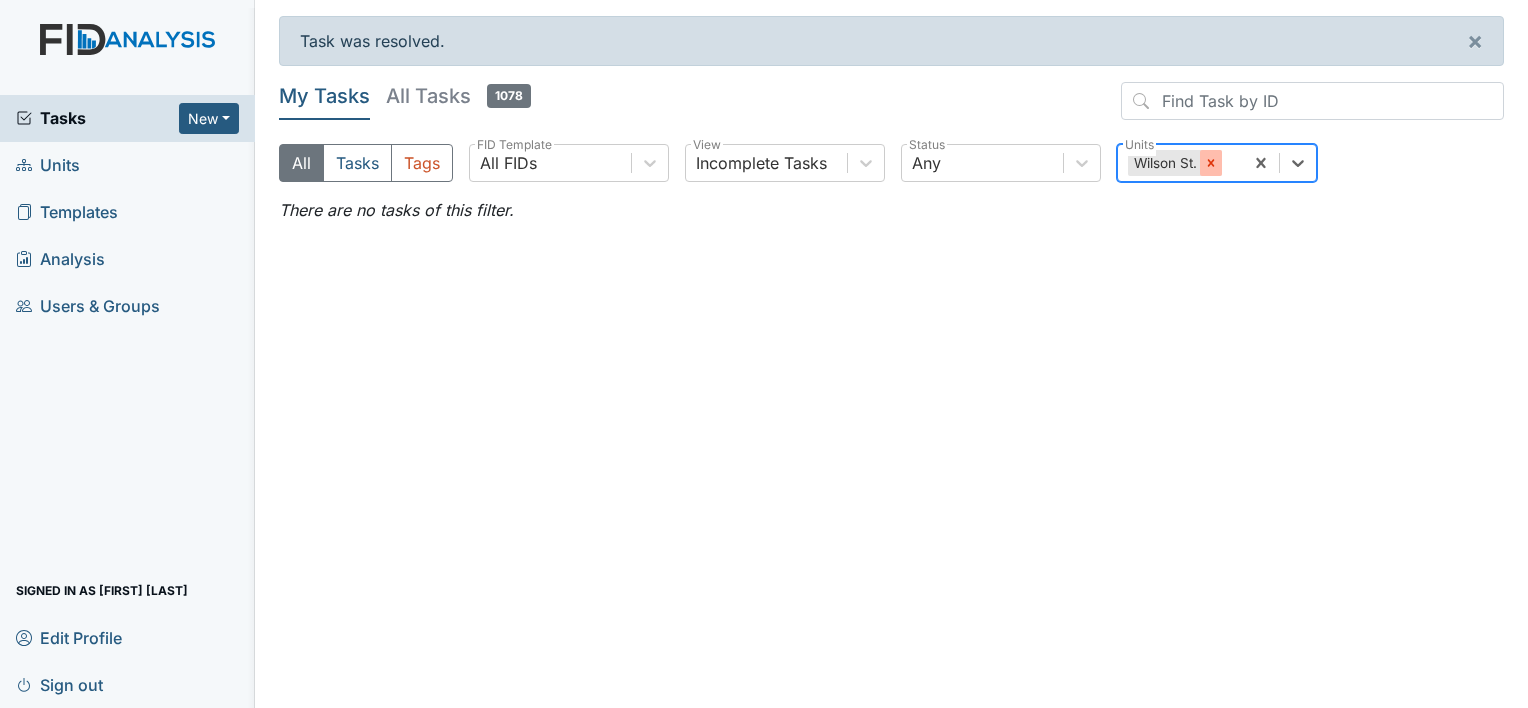 click 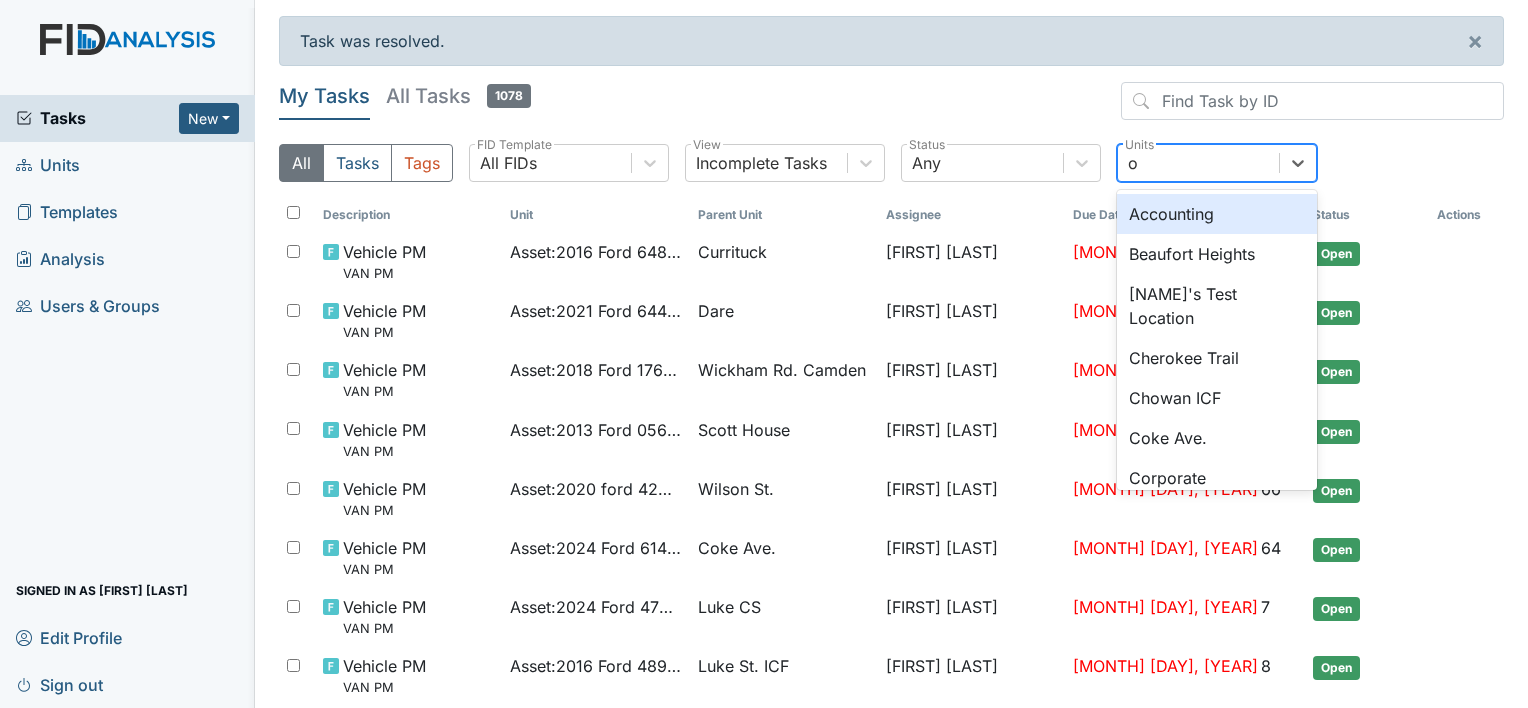 type on "ol" 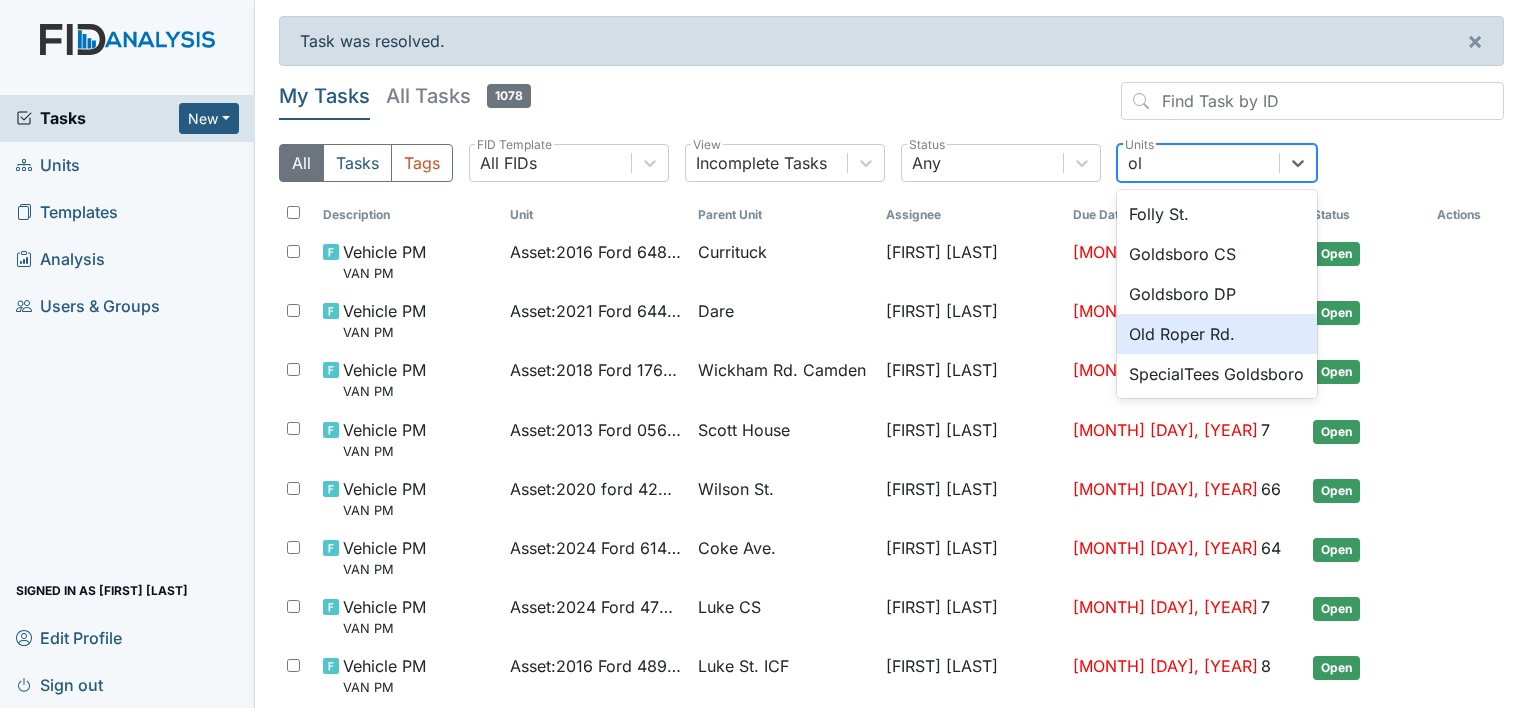 click on "Old Roper Rd." at bounding box center [1217, 334] 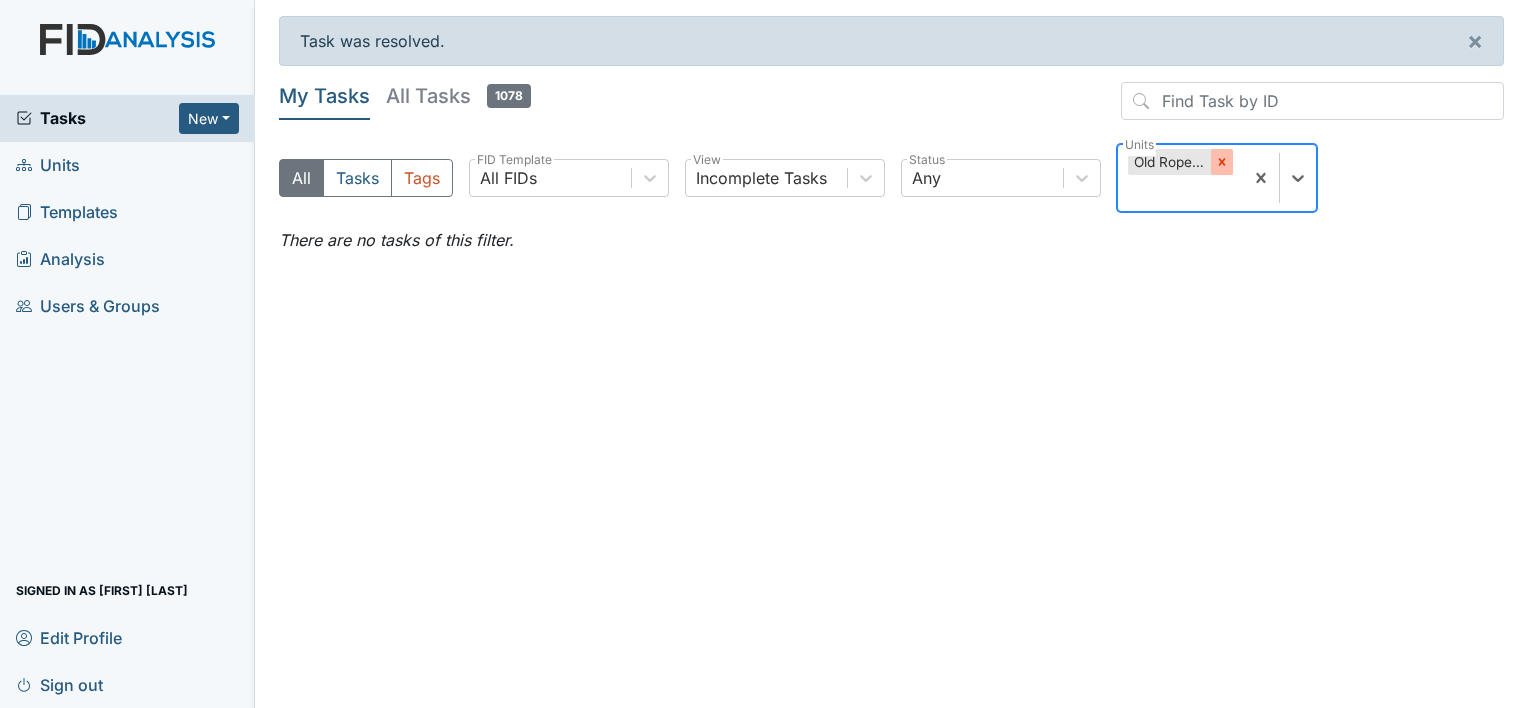 click 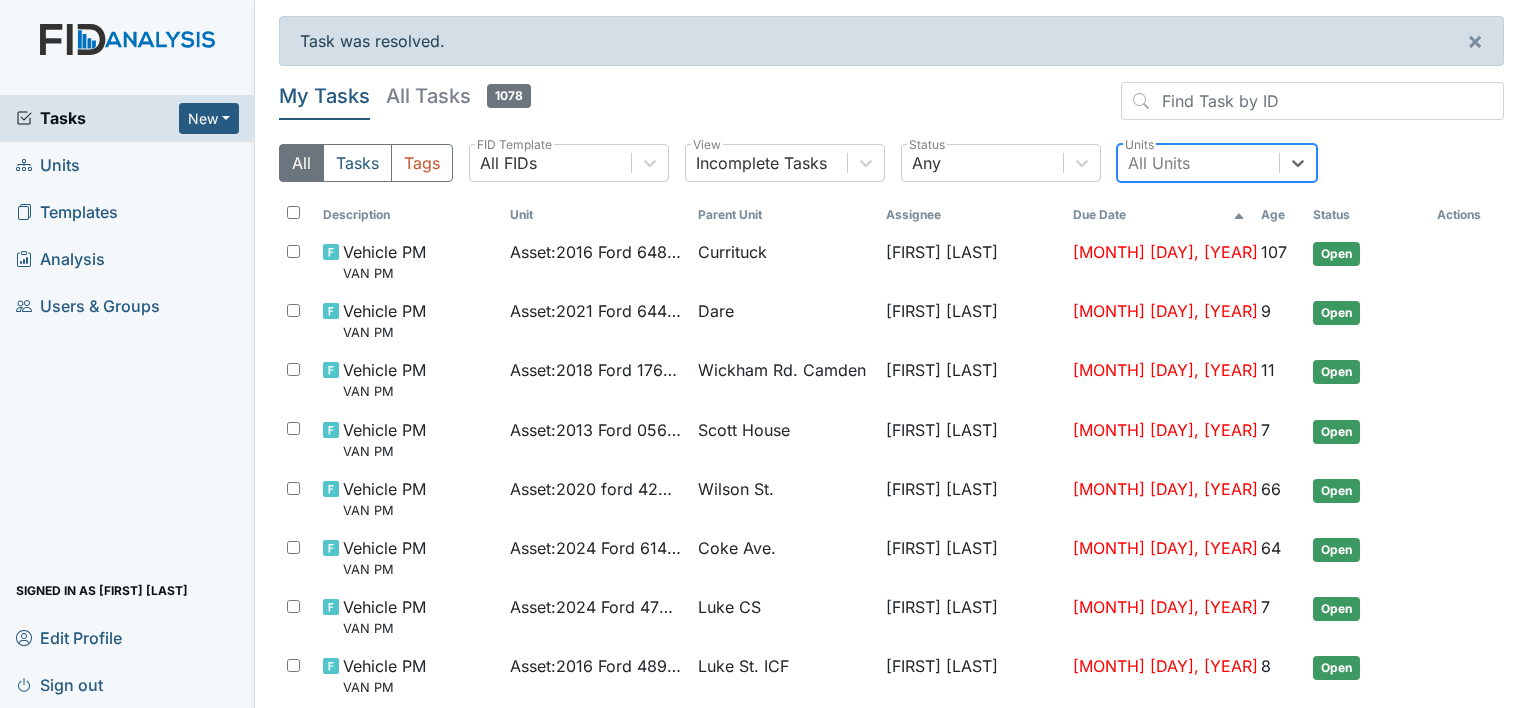 click on "All Units" at bounding box center (1159, 163) 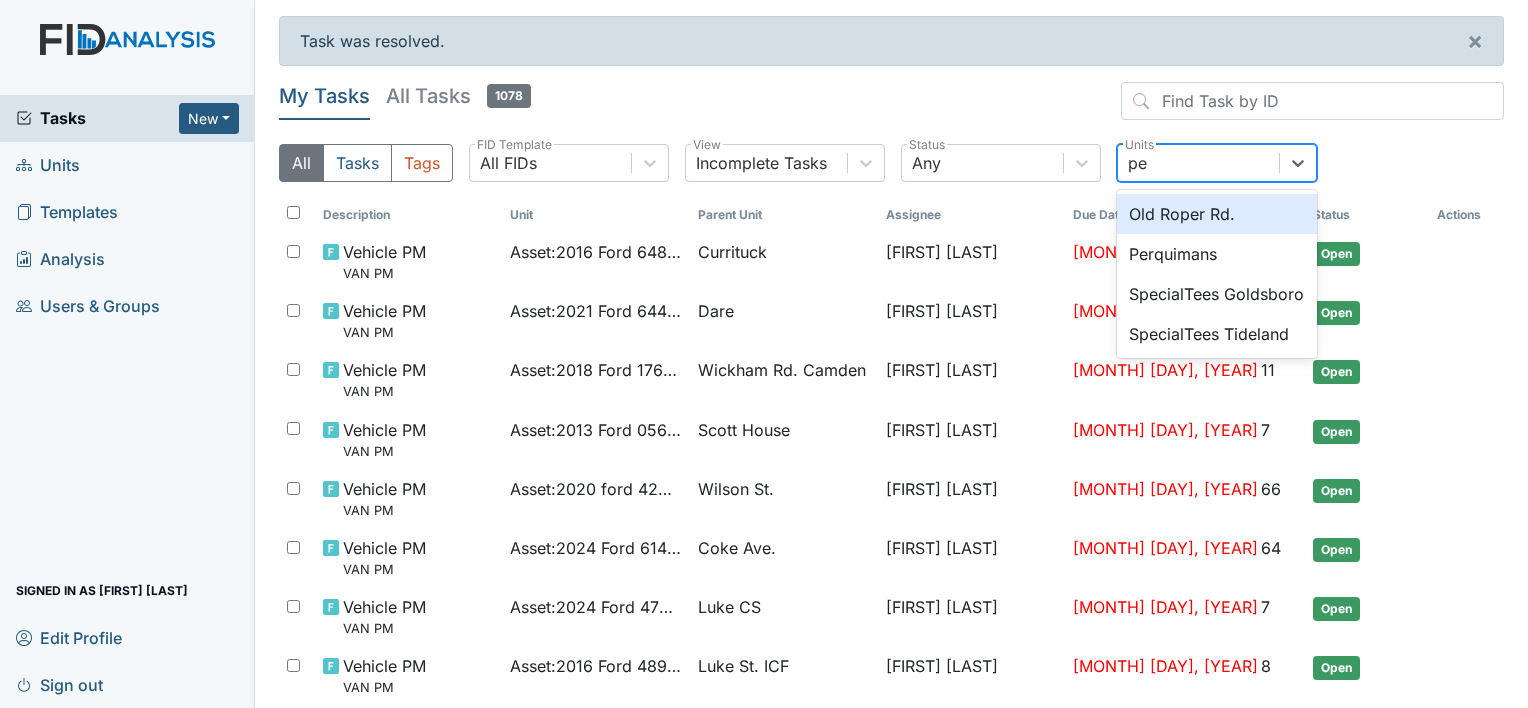 type on "per" 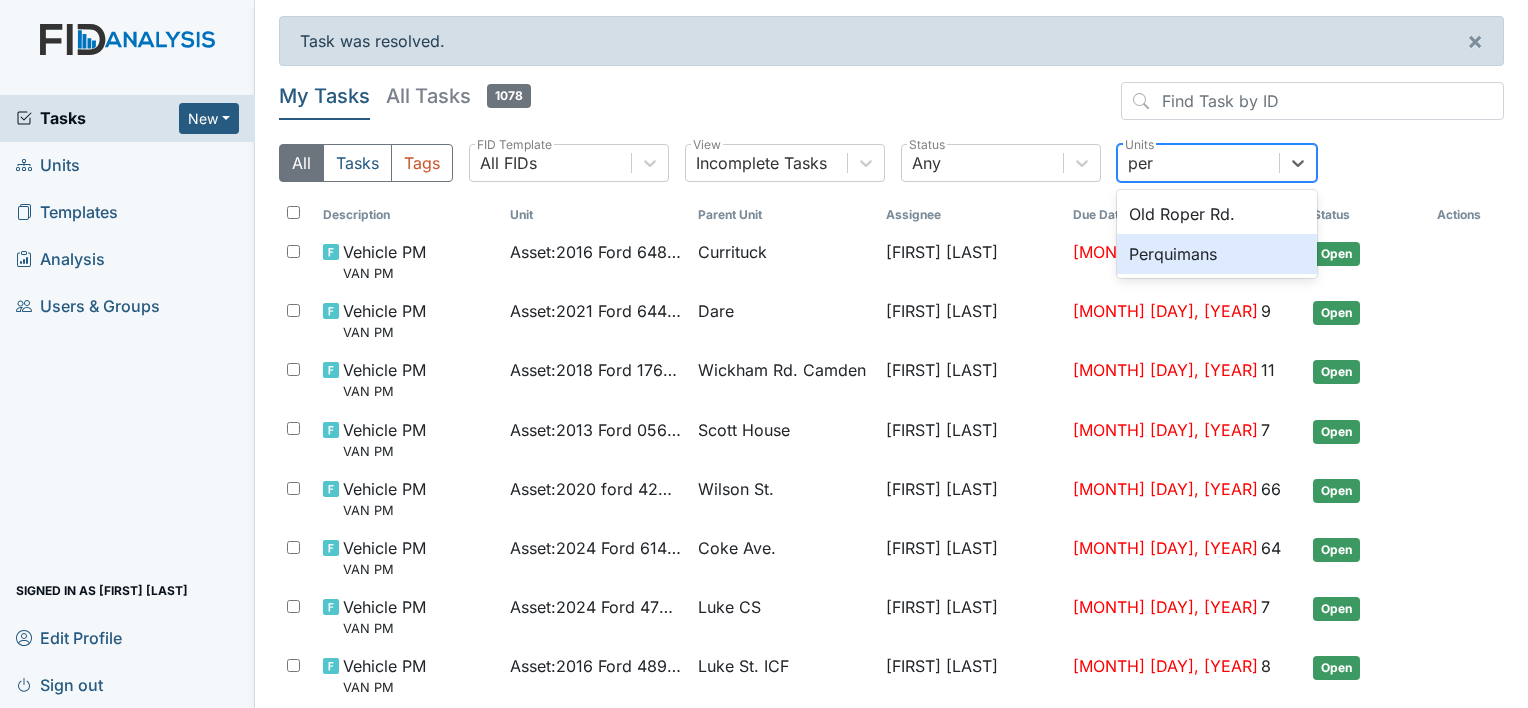 click on "Perquimans" at bounding box center (1217, 254) 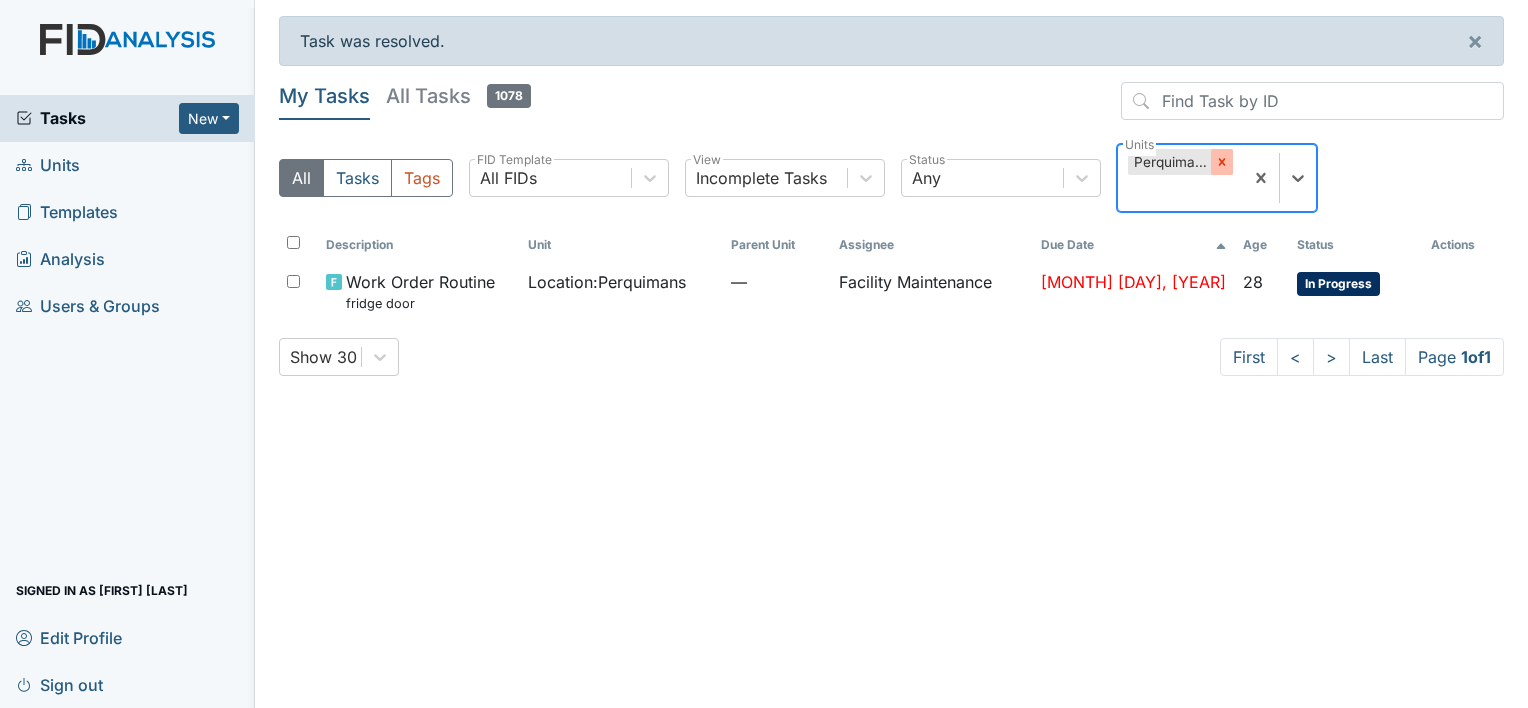 click 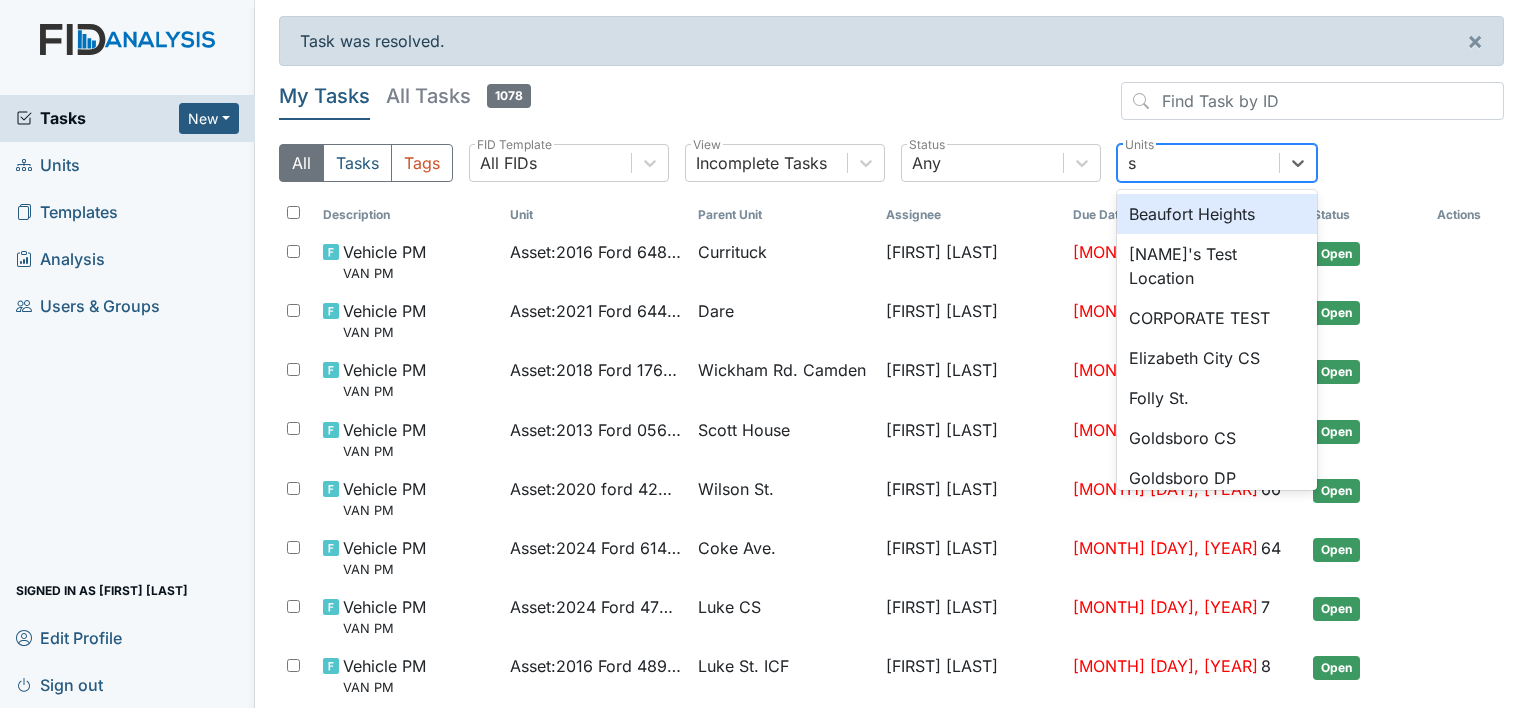 type on "sc" 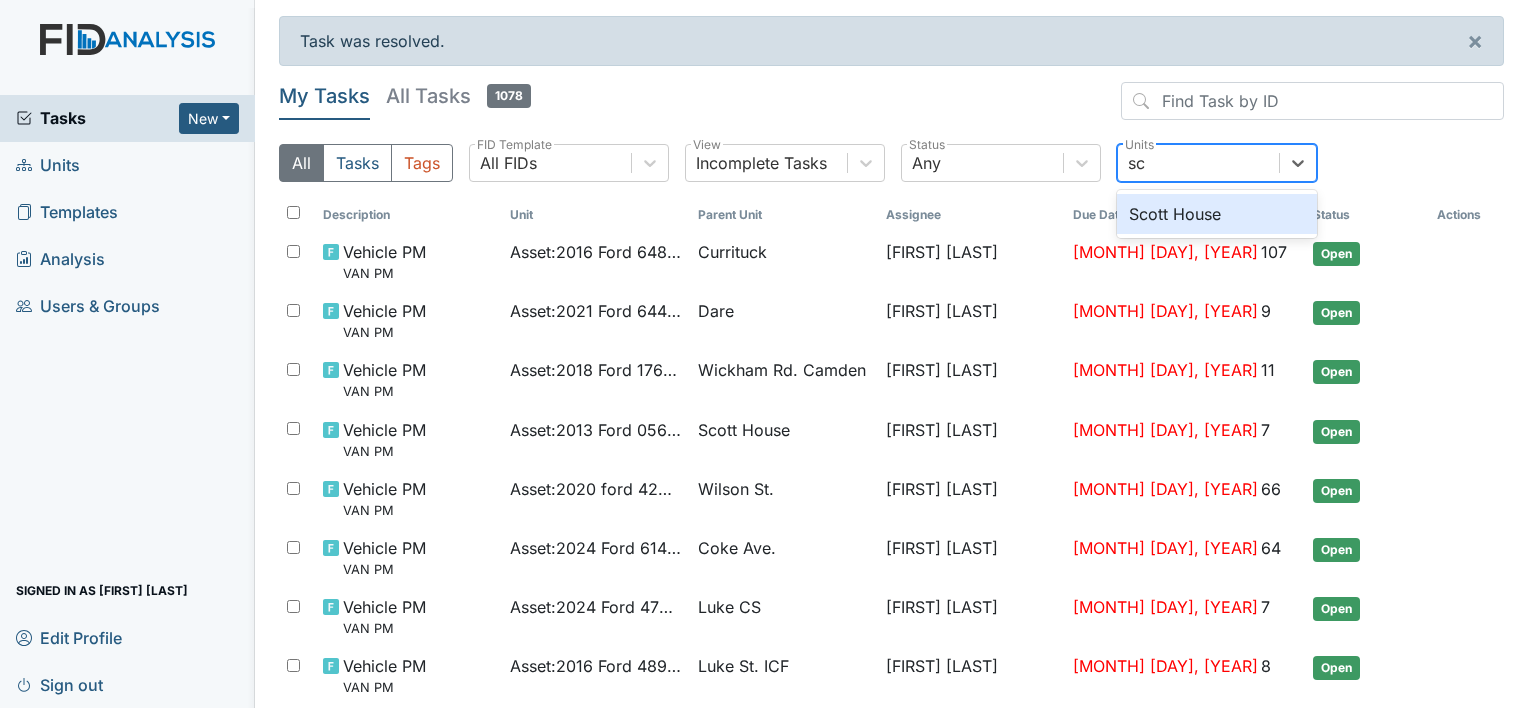 click on "Scott House" at bounding box center (1217, 214) 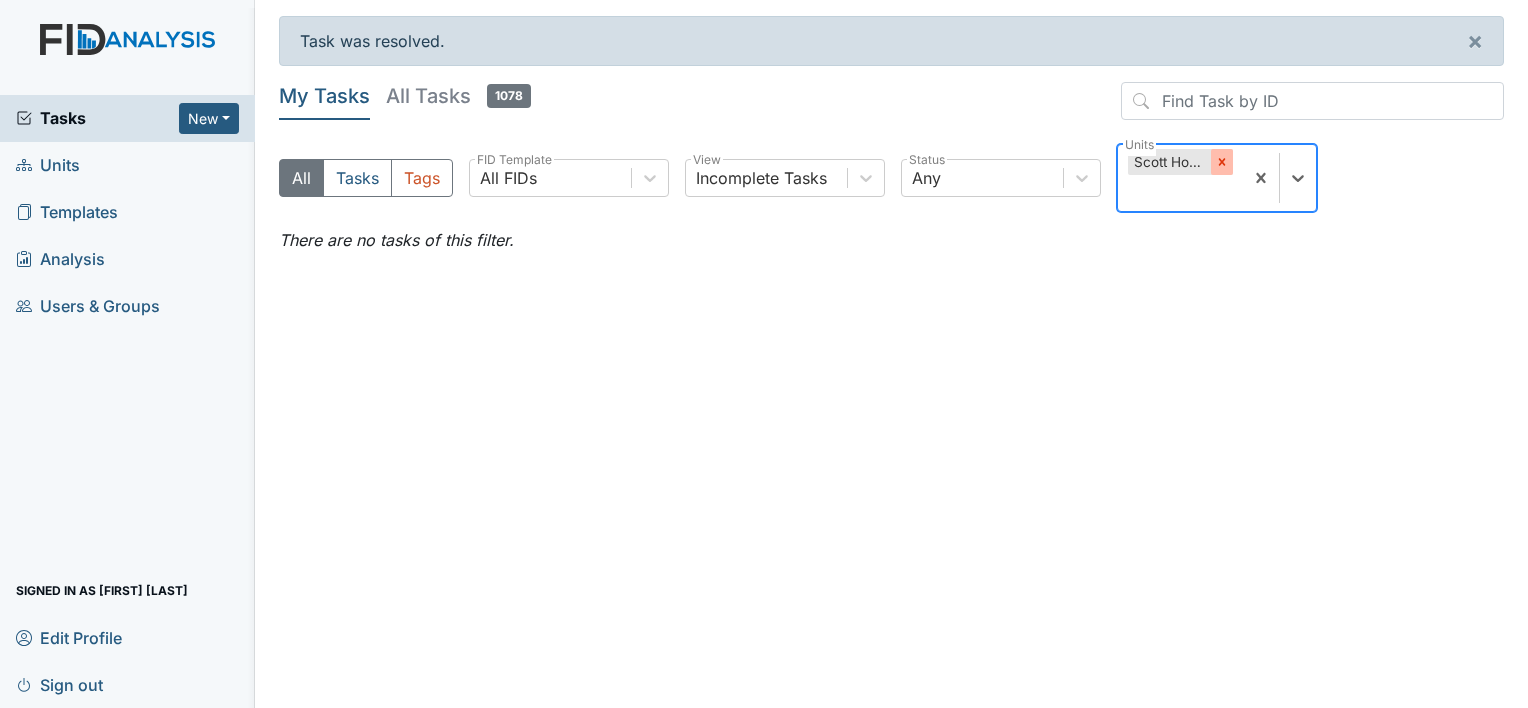 click 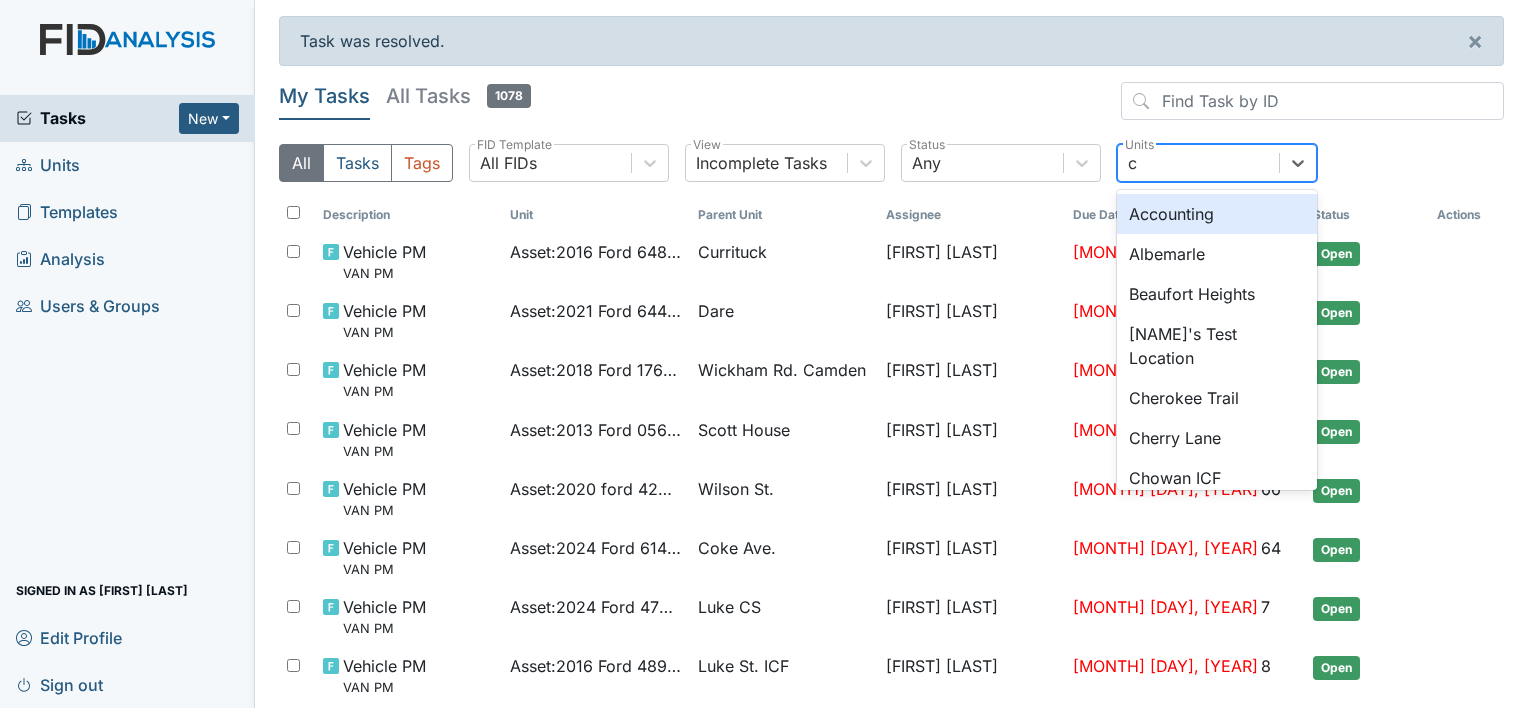 type on "cu" 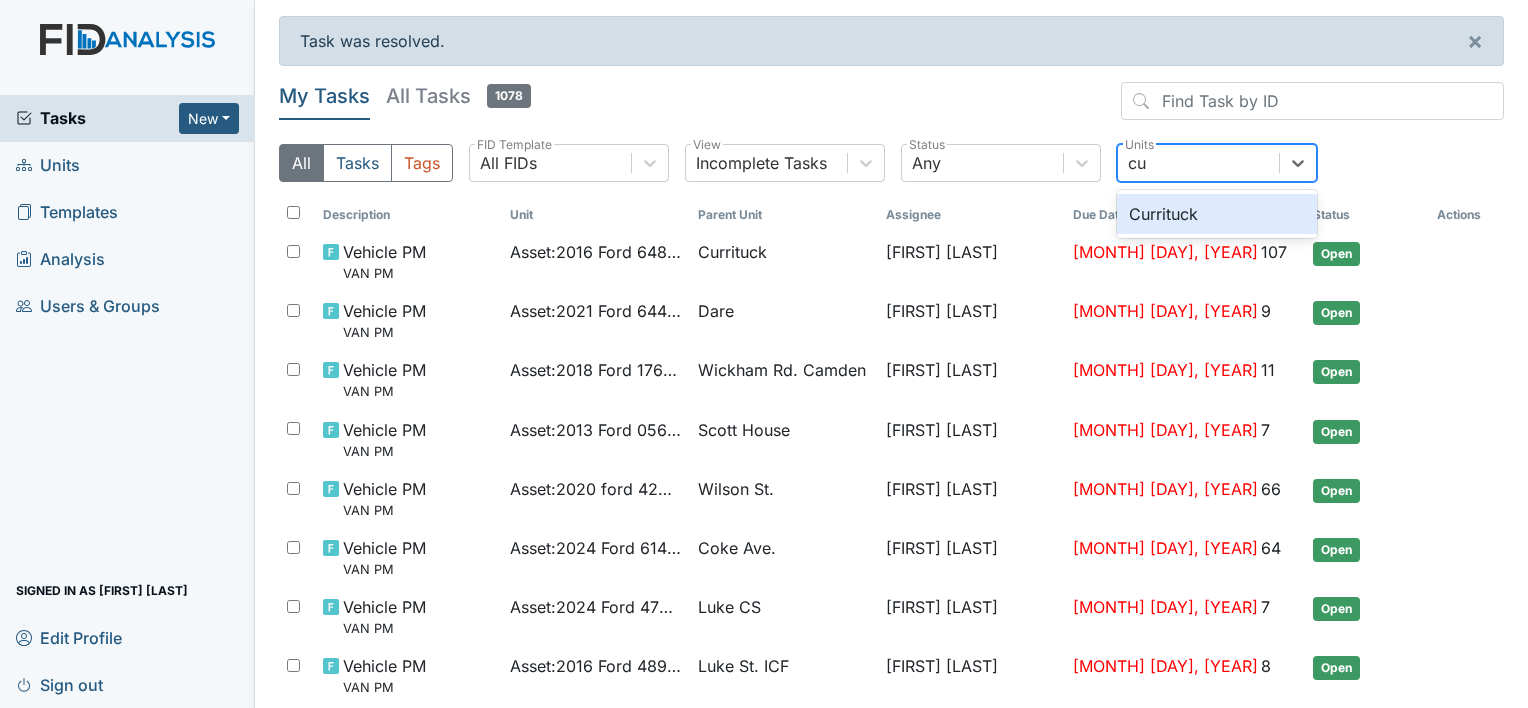 click on "Currituck" at bounding box center (1217, 214) 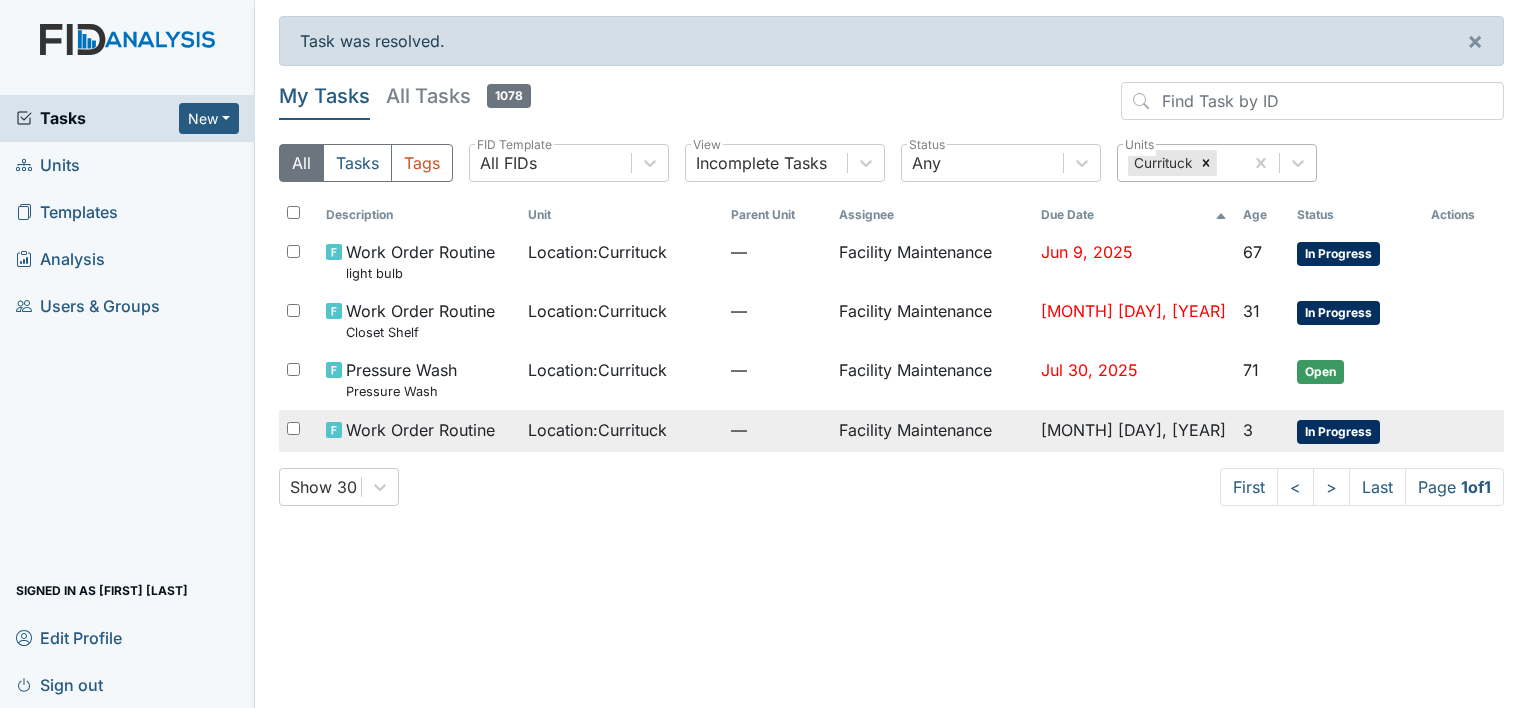 click on "Location :  Currituck" at bounding box center [597, 430] 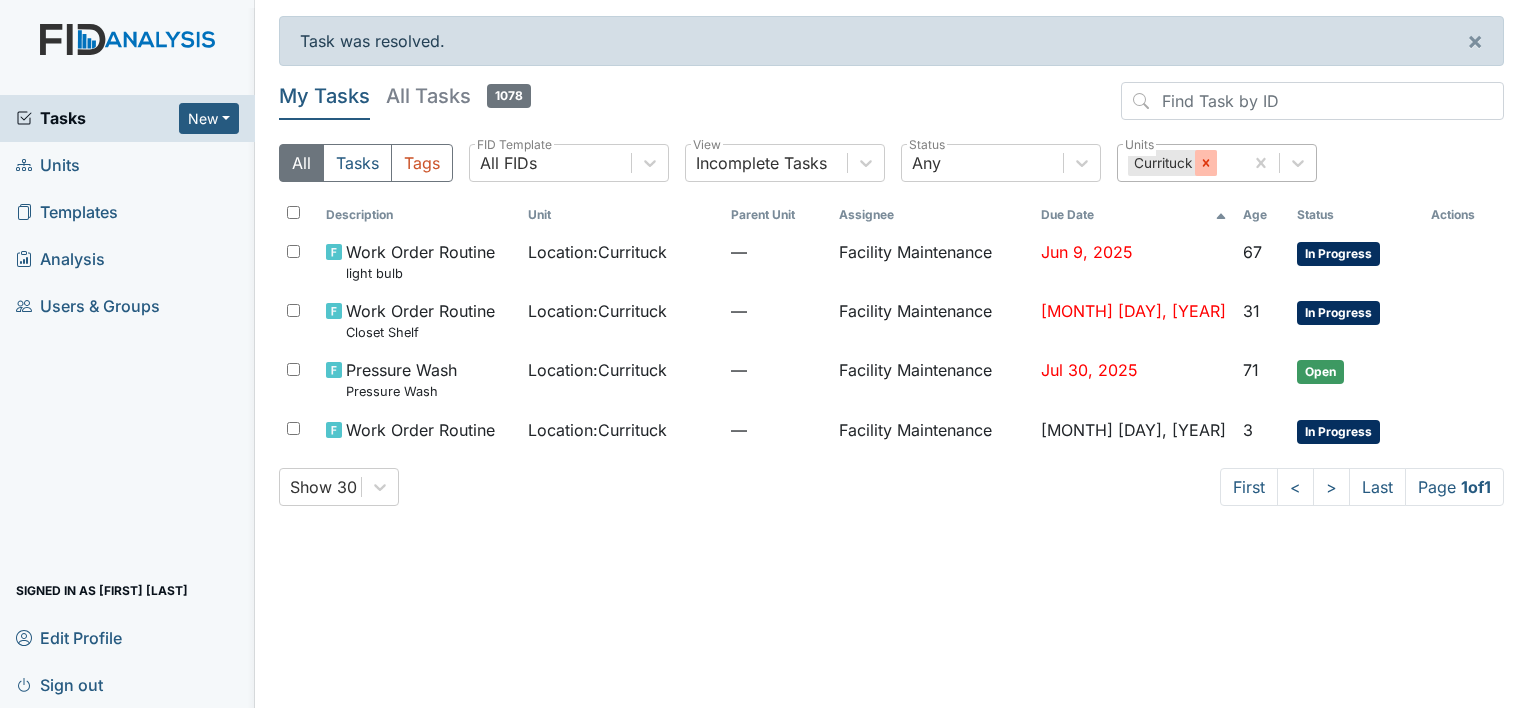 click 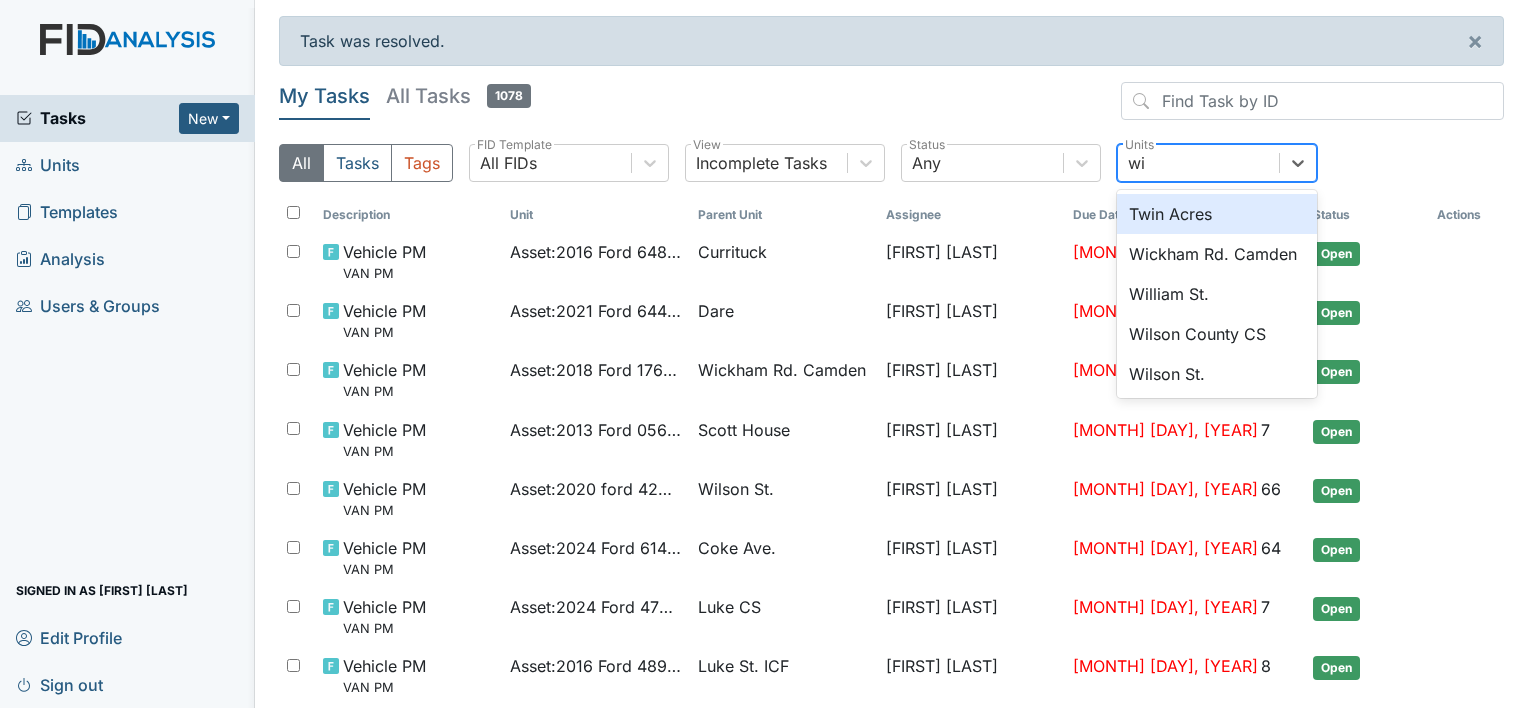 type on "wic" 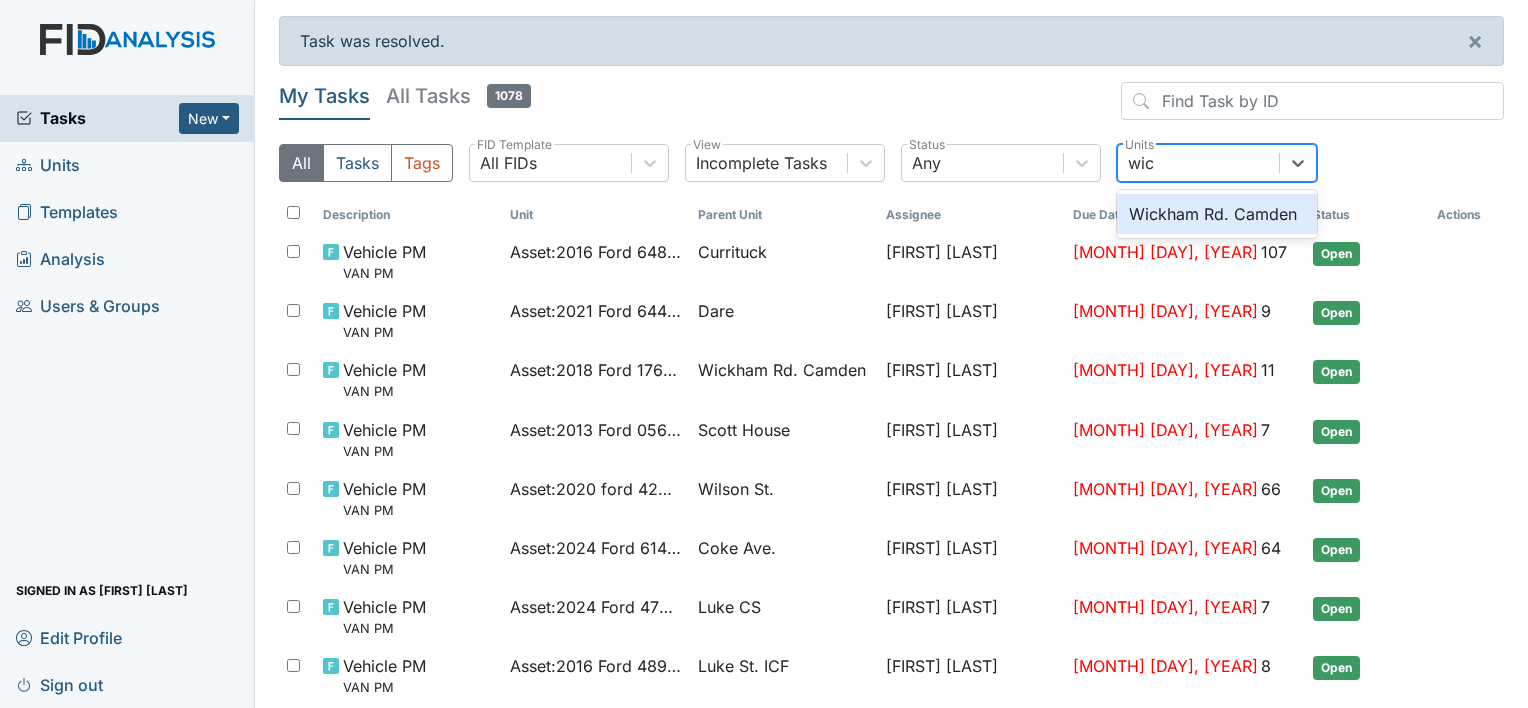 click on "Wickham Rd. Camden" at bounding box center (1217, 214) 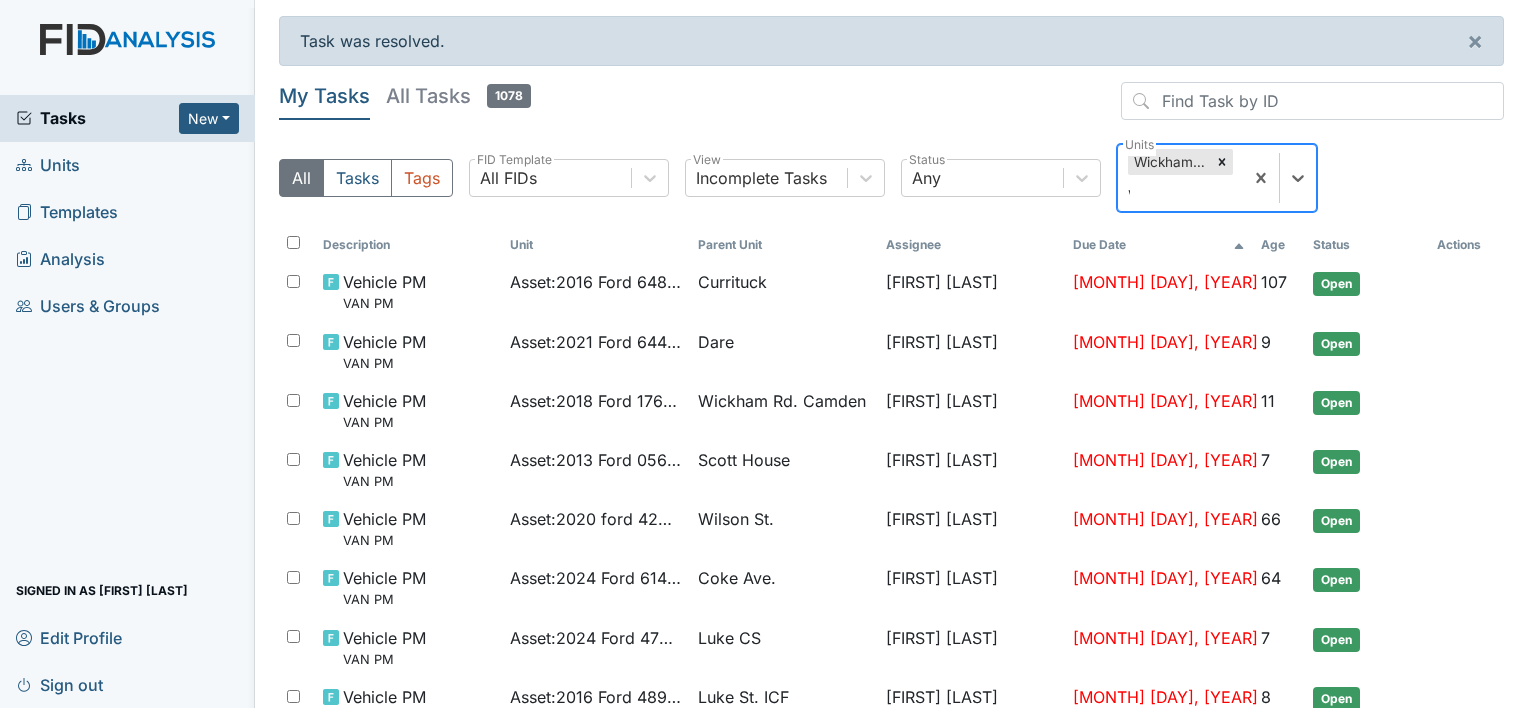 type 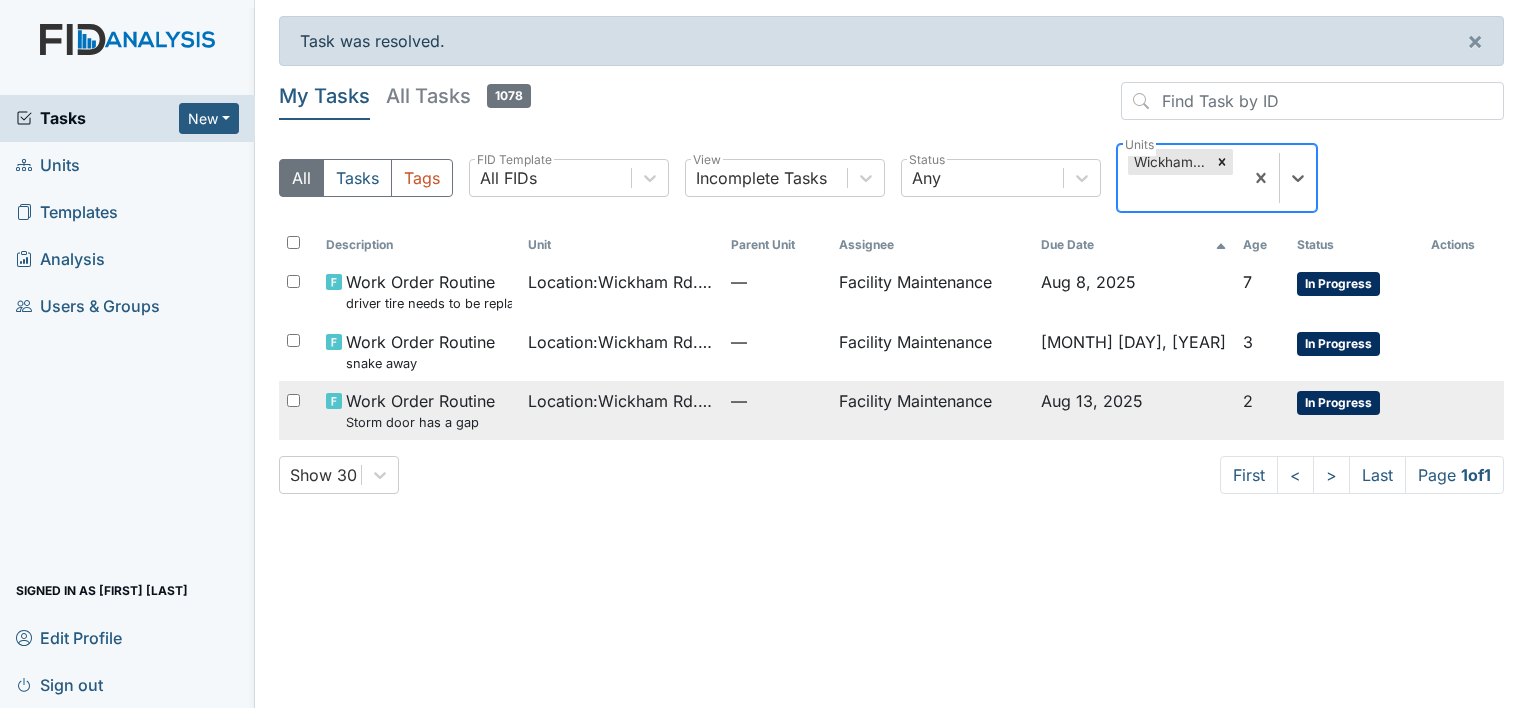 click on "Work Order Routine Storm door has a gap" at bounding box center [420, 410] 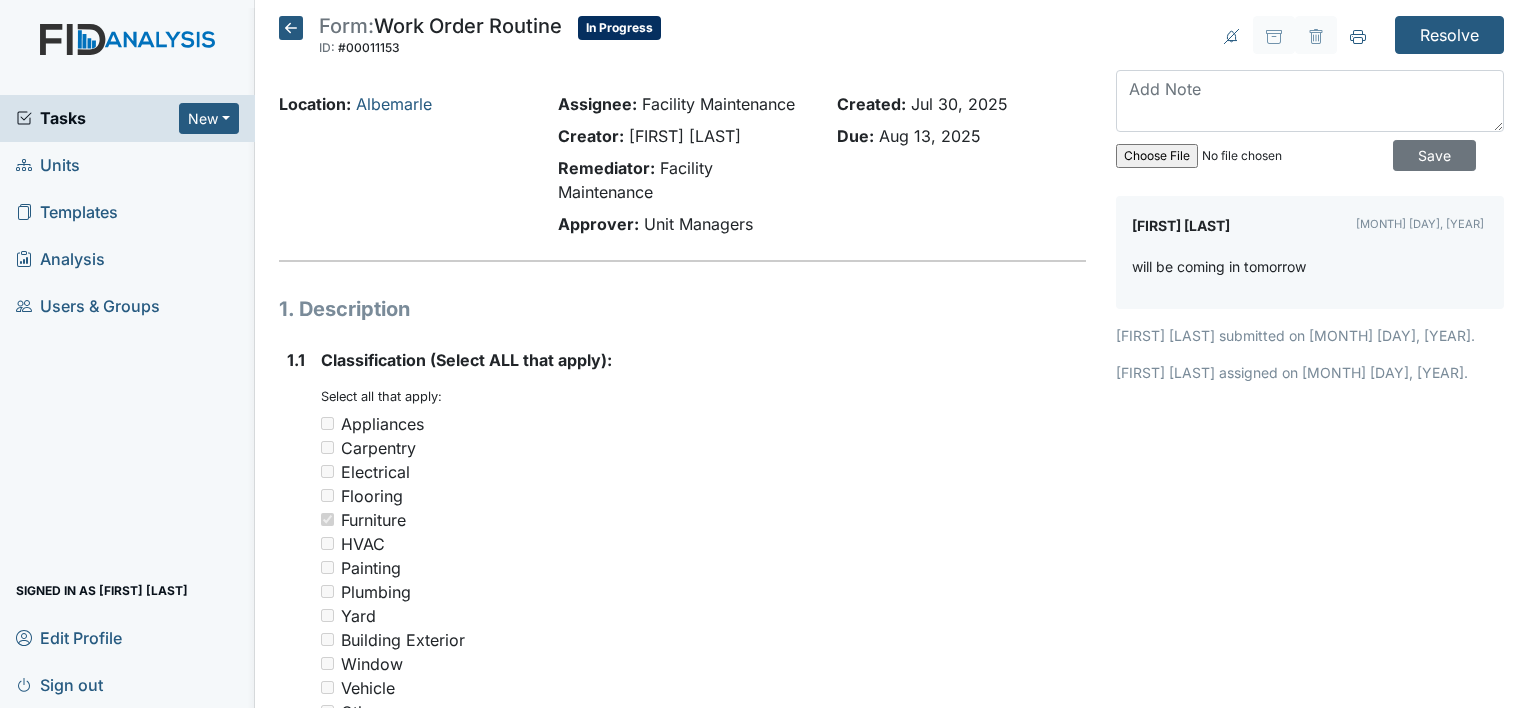 scroll, scrollTop: 0, scrollLeft: 0, axis: both 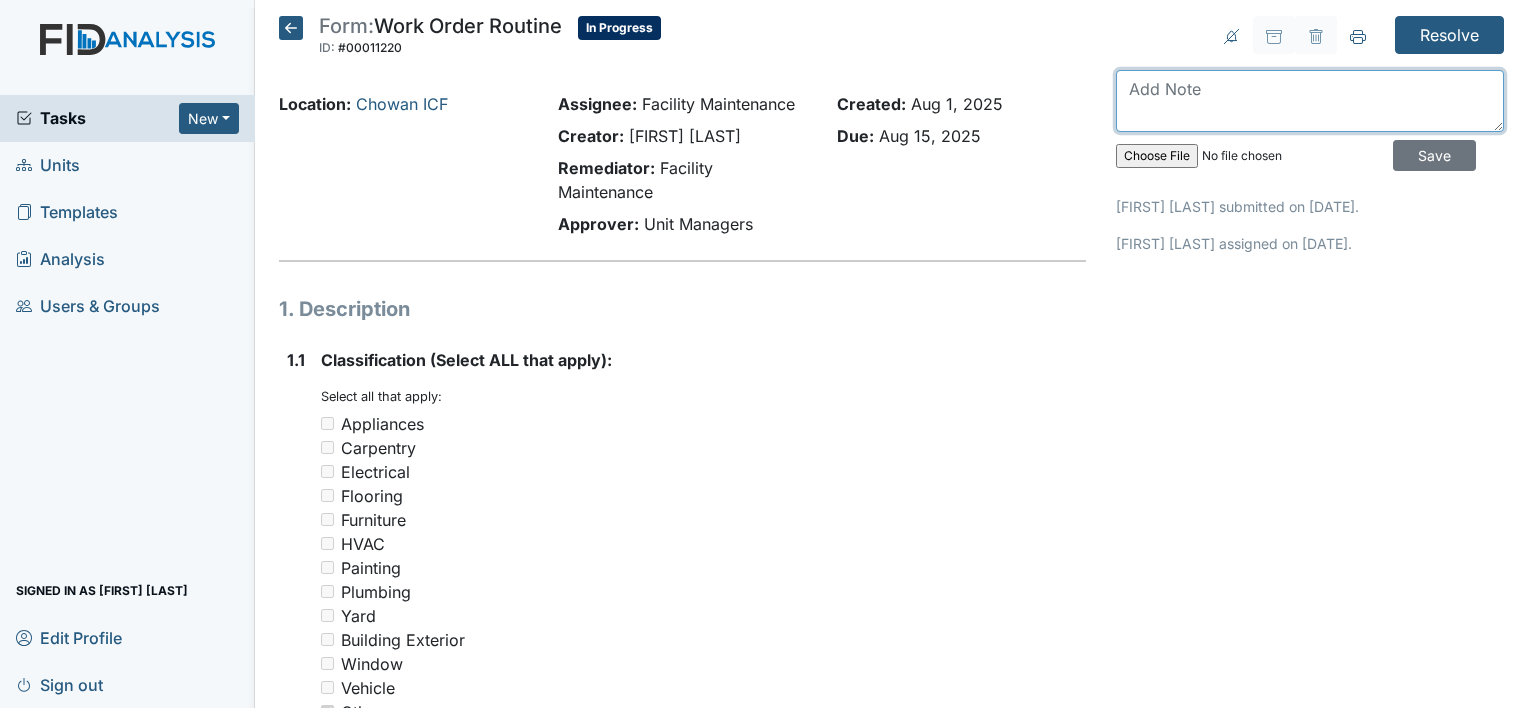 click at bounding box center [1310, 101] 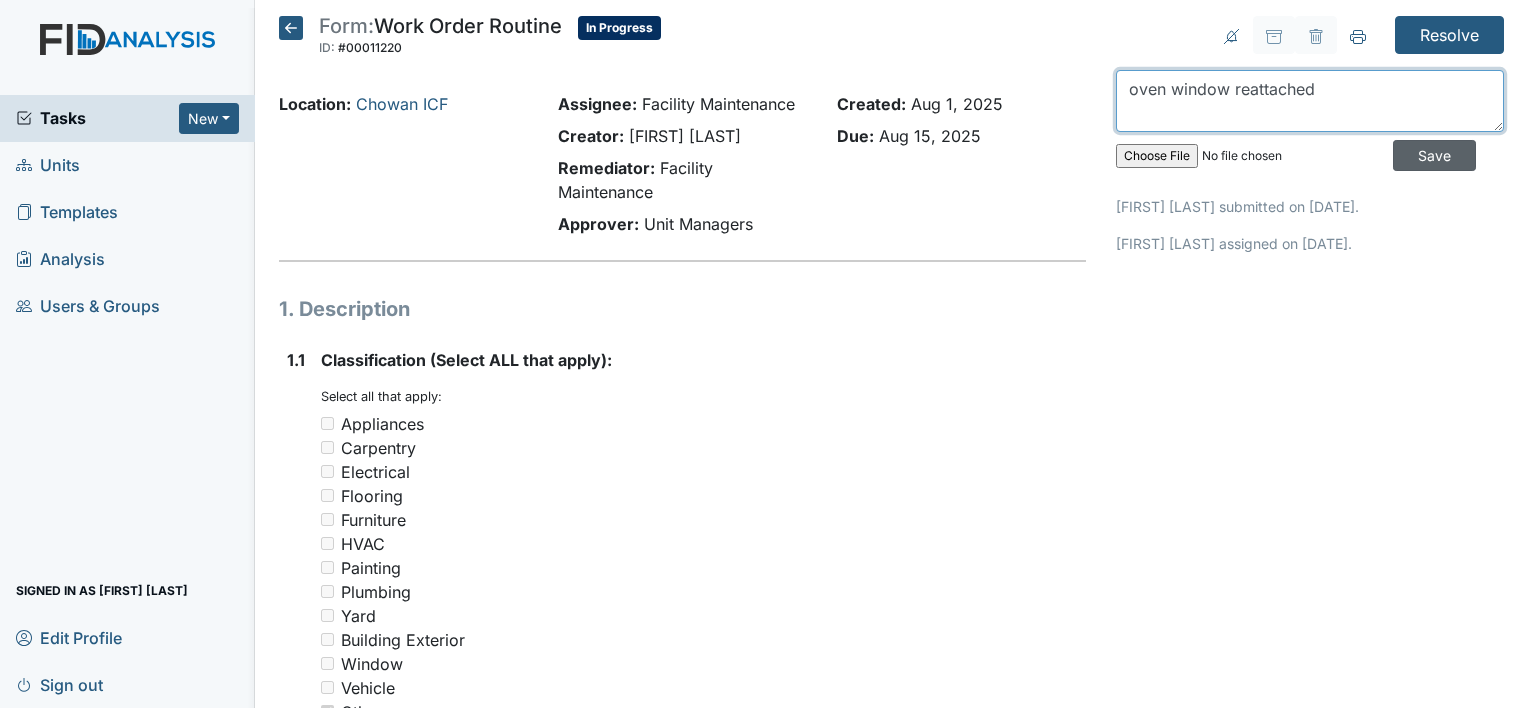 type on "oven window reattached" 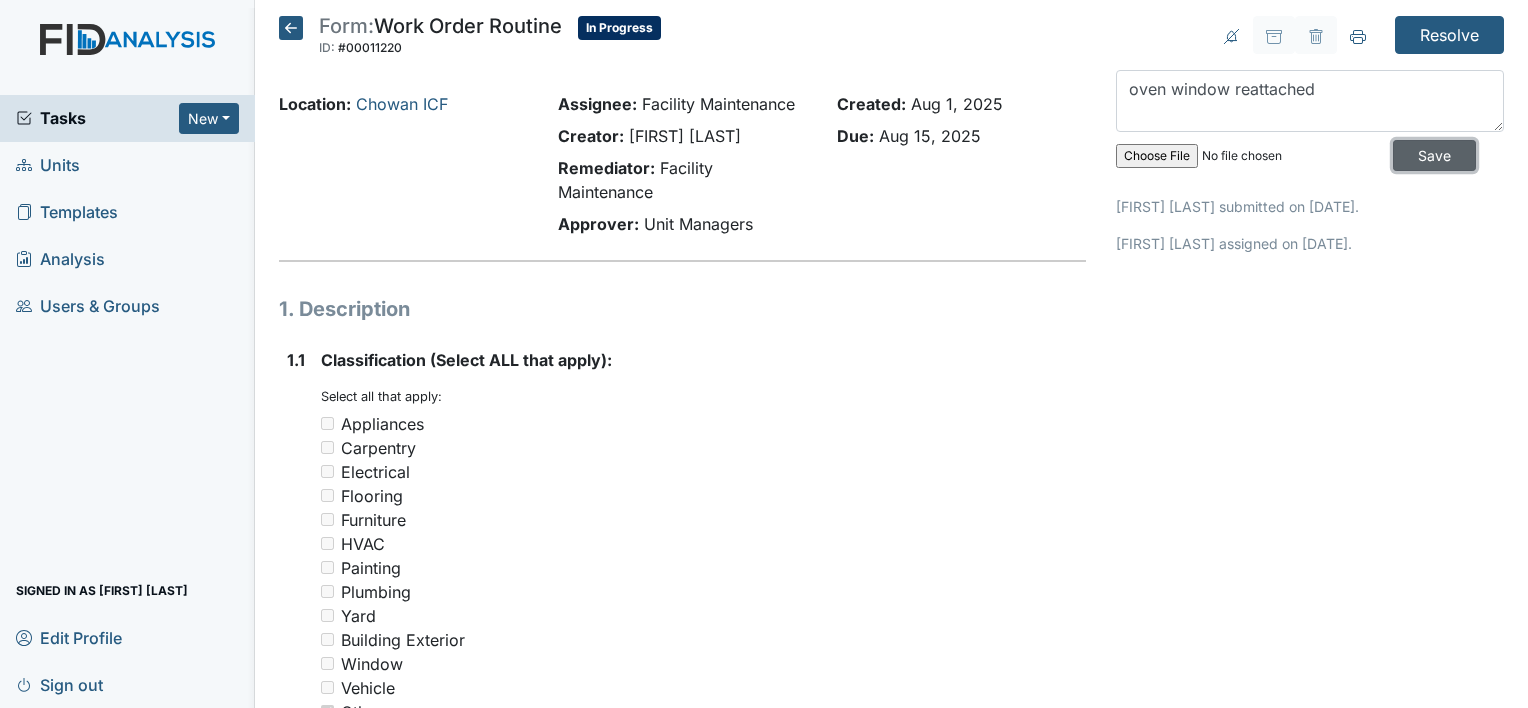 click on "Save" at bounding box center [1434, 155] 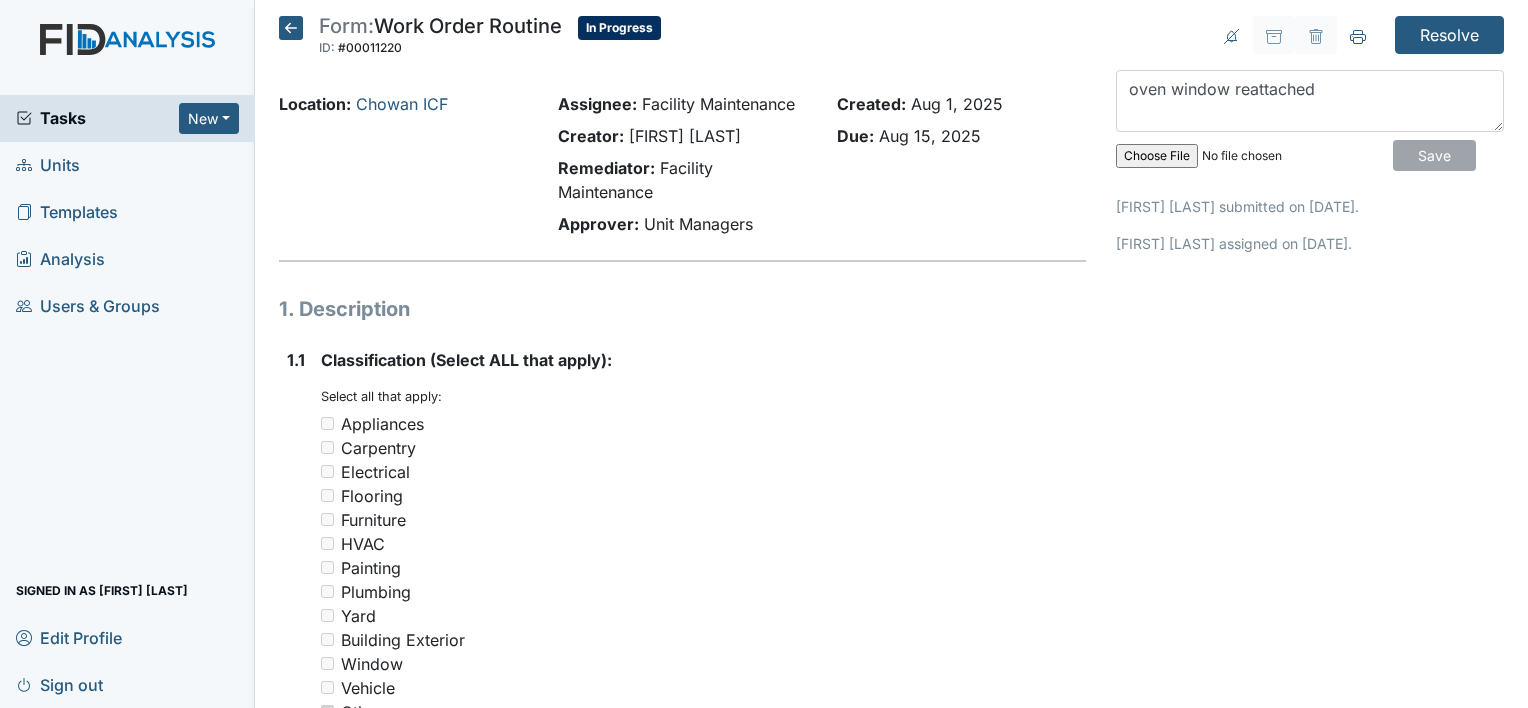 type 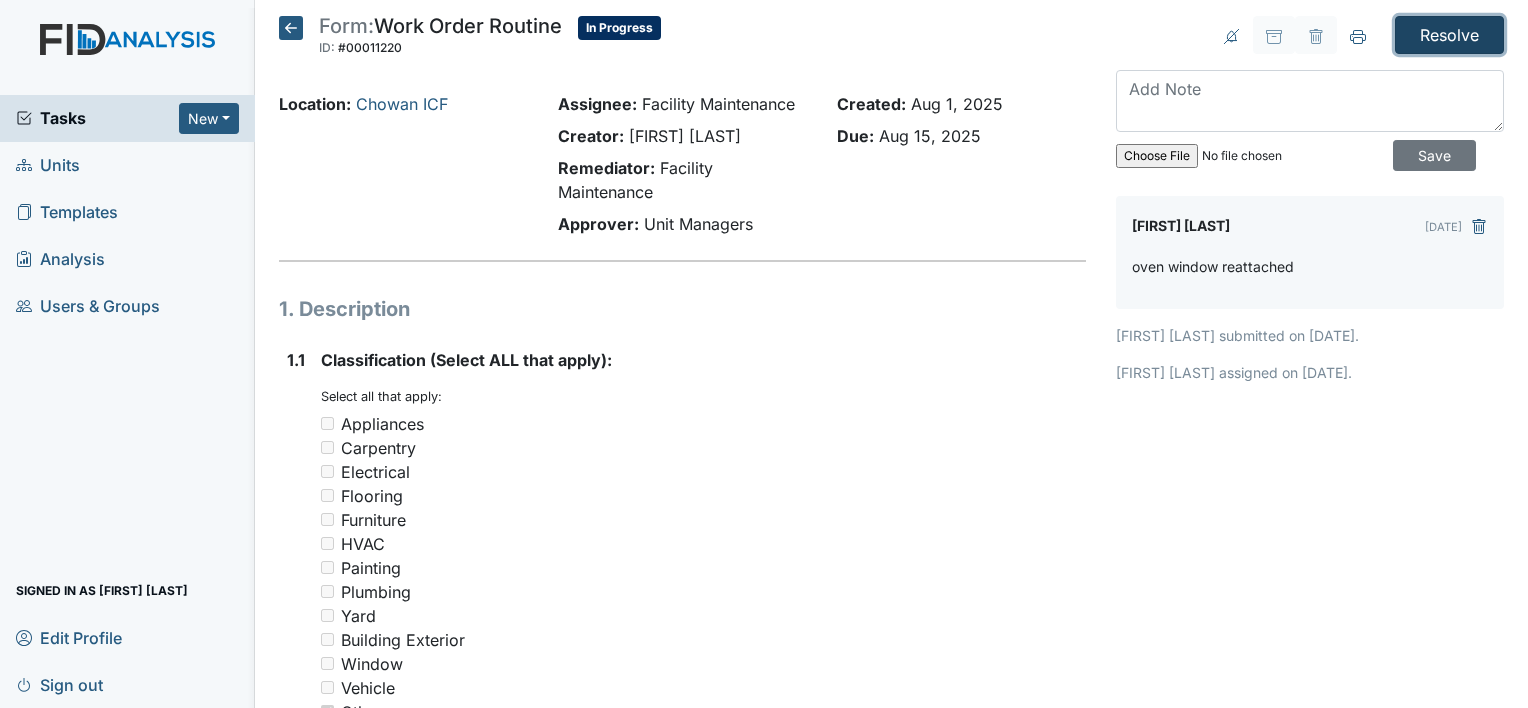 click on "Resolve" at bounding box center [1449, 35] 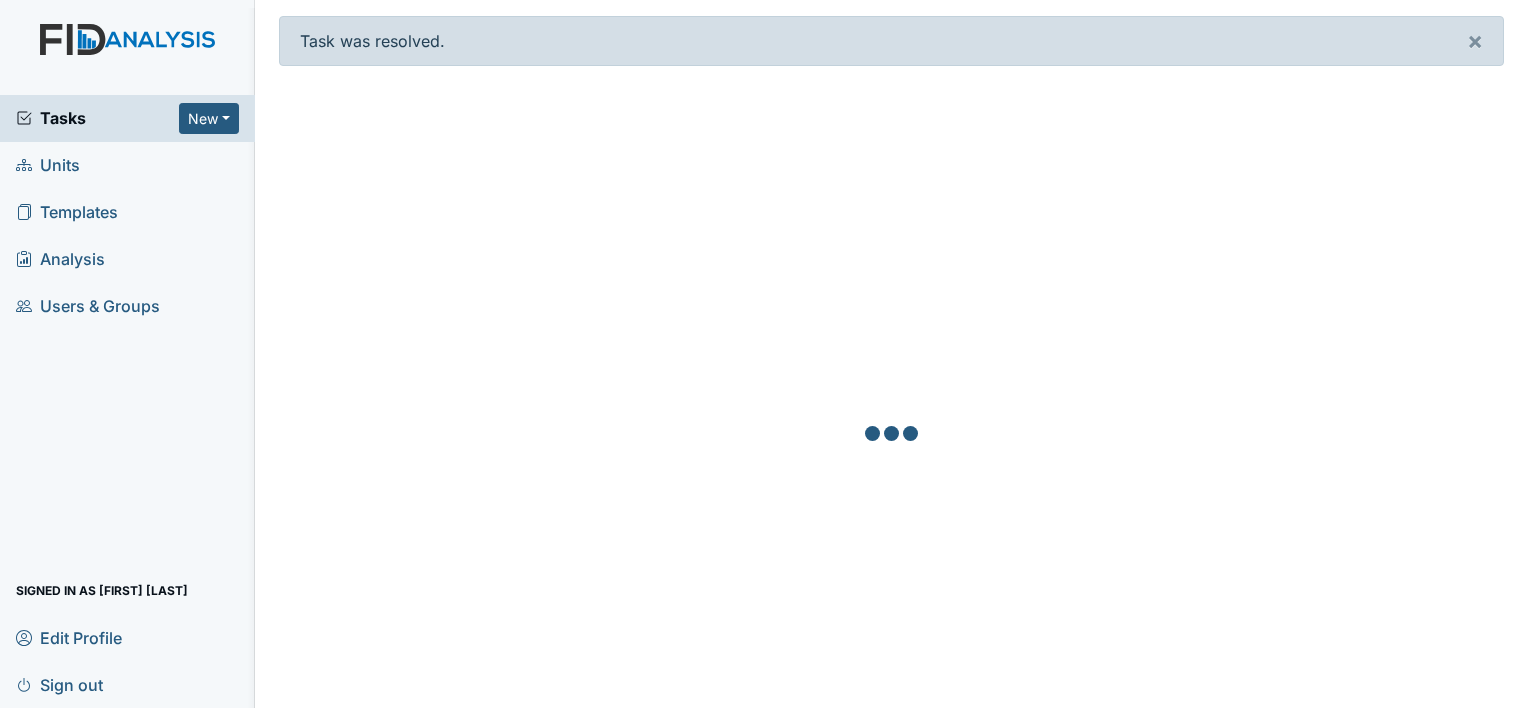scroll, scrollTop: 0, scrollLeft: 0, axis: both 